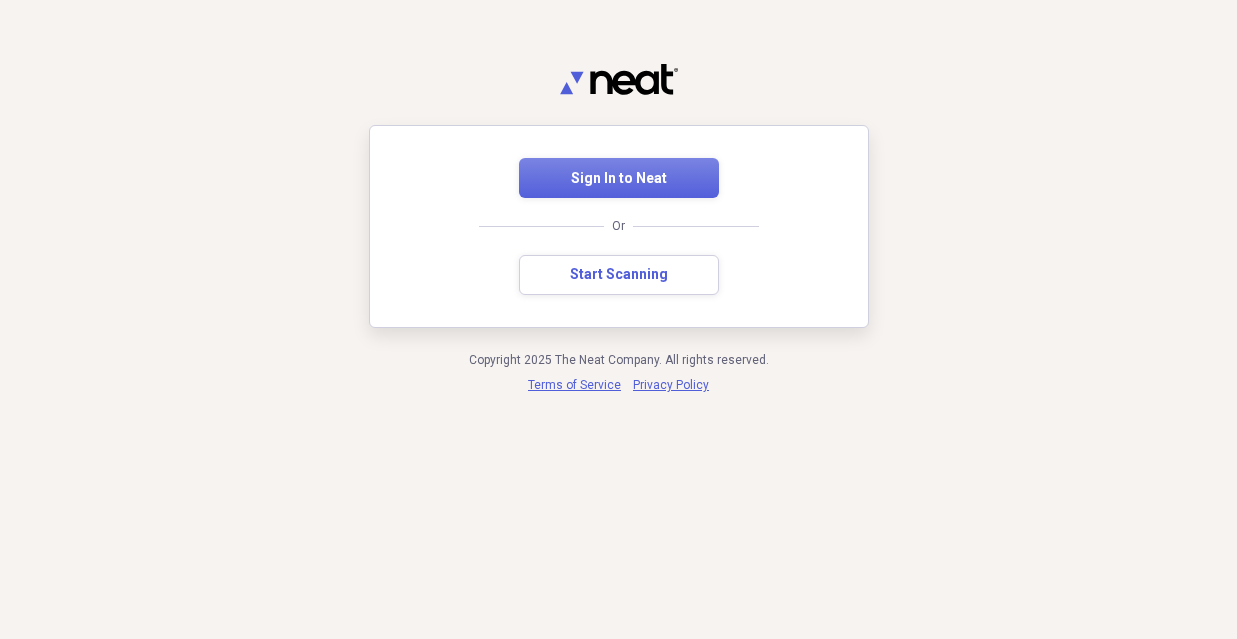scroll, scrollTop: 0, scrollLeft: 0, axis: both 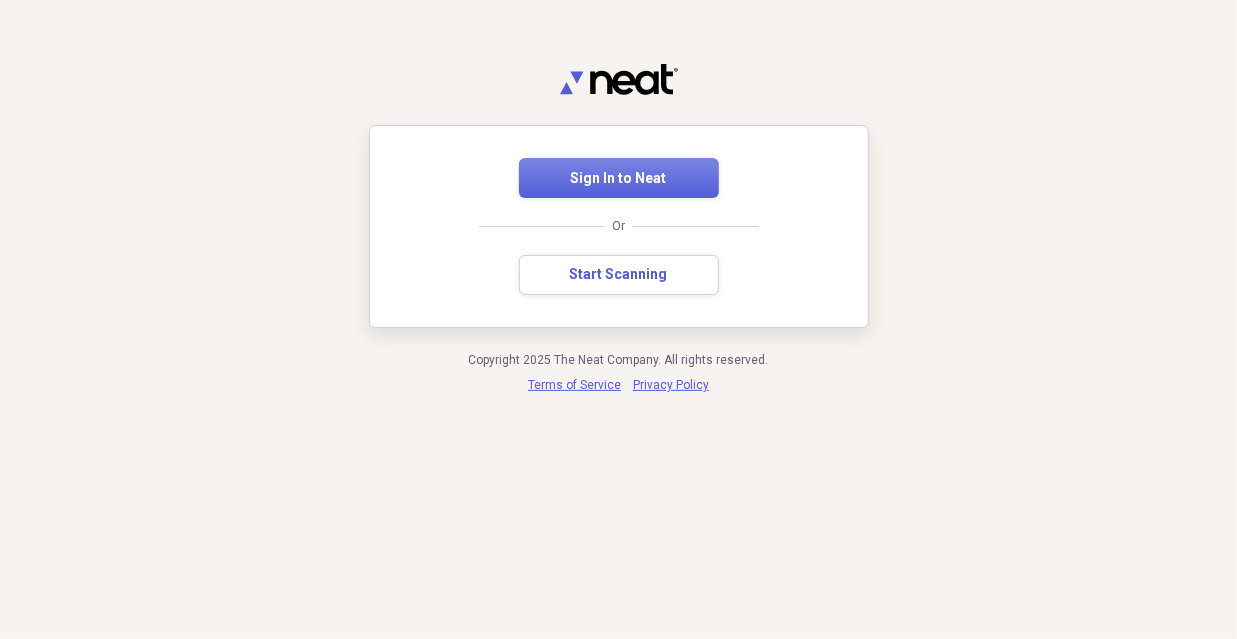 click on "Sign In to Neat" at bounding box center (619, 179) 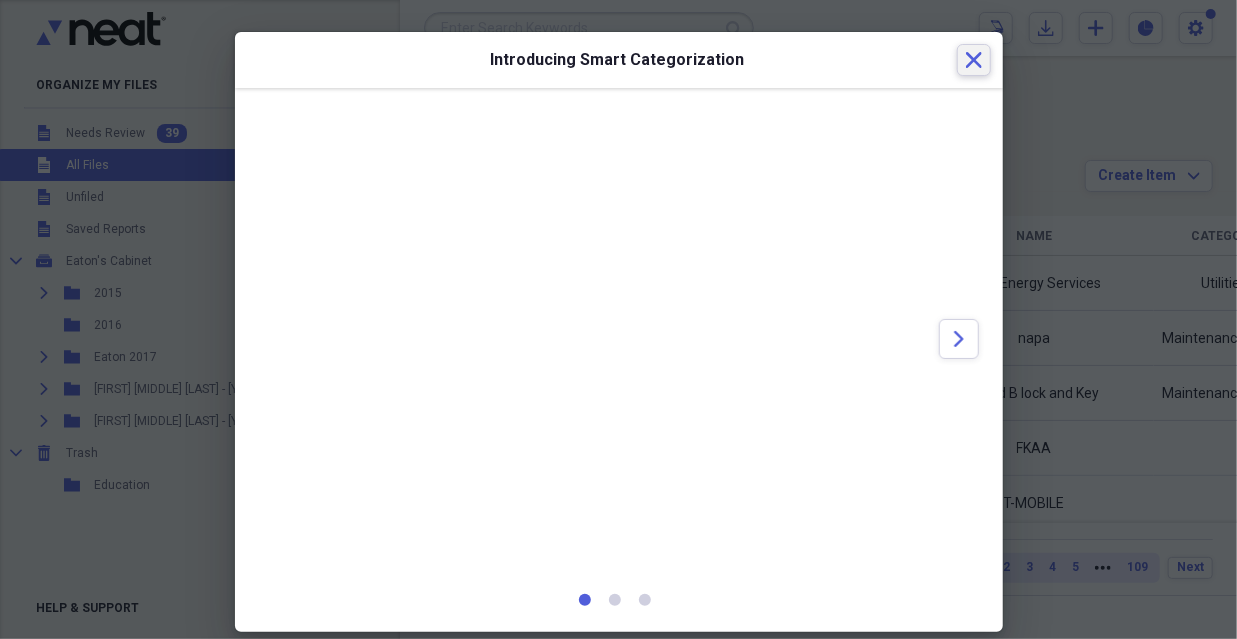 click on "Close" 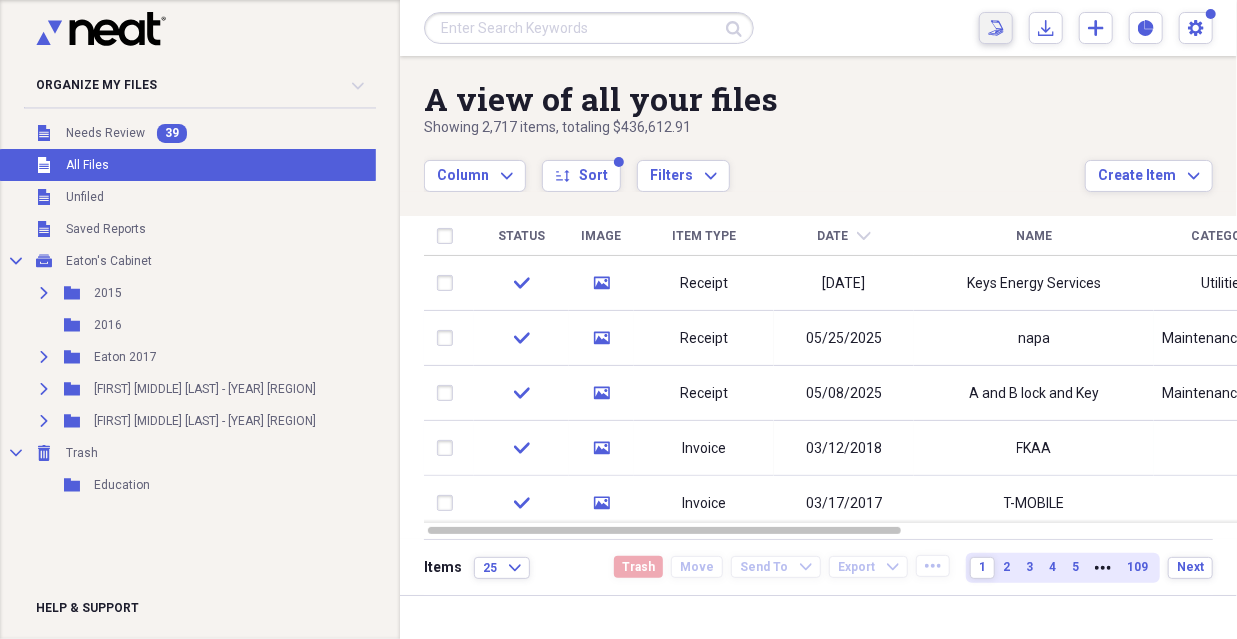 click on "Scan" 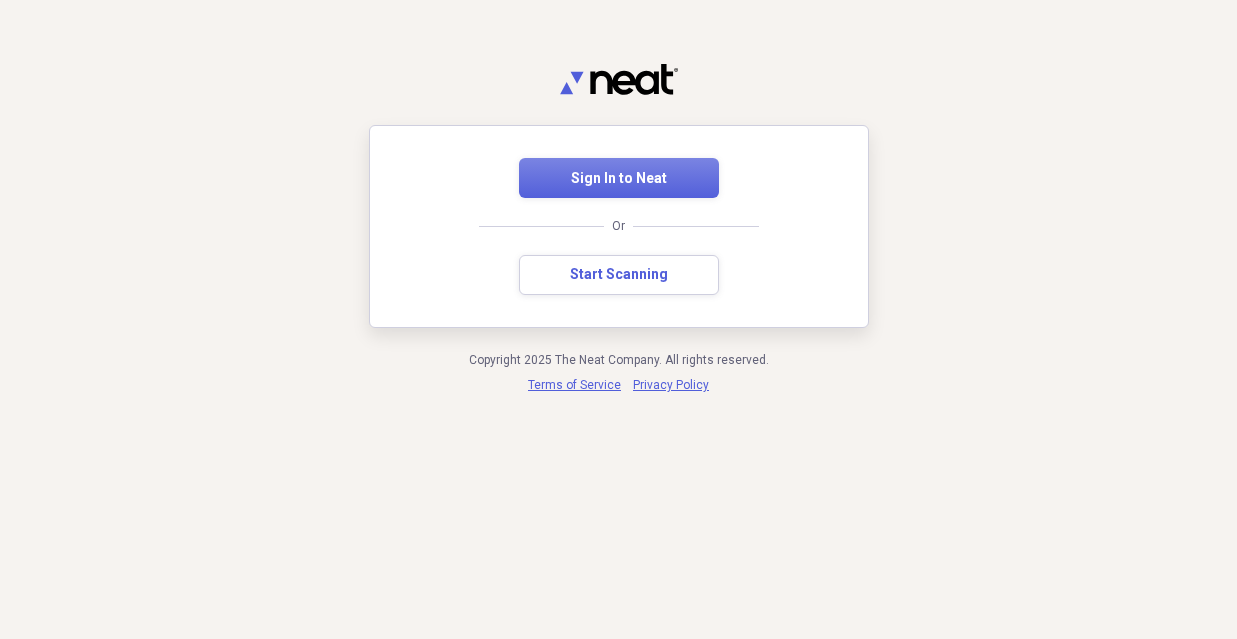 scroll, scrollTop: 0, scrollLeft: 0, axis: both 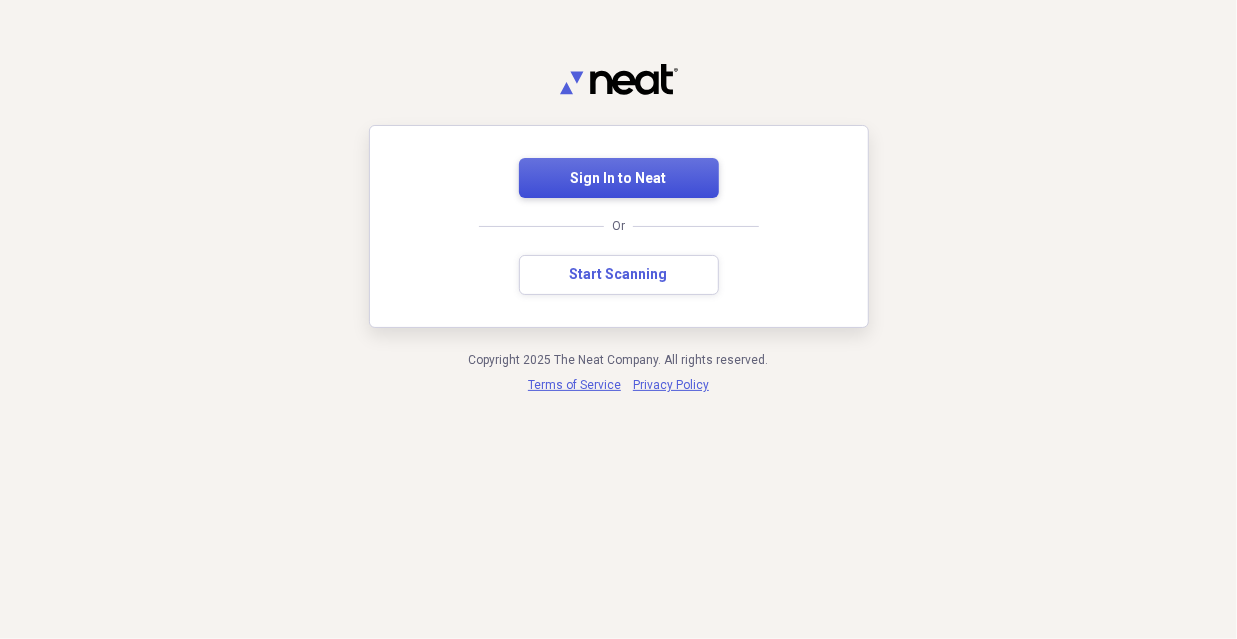 click on "Sign In to Neat" at bounding box center [619, 179] 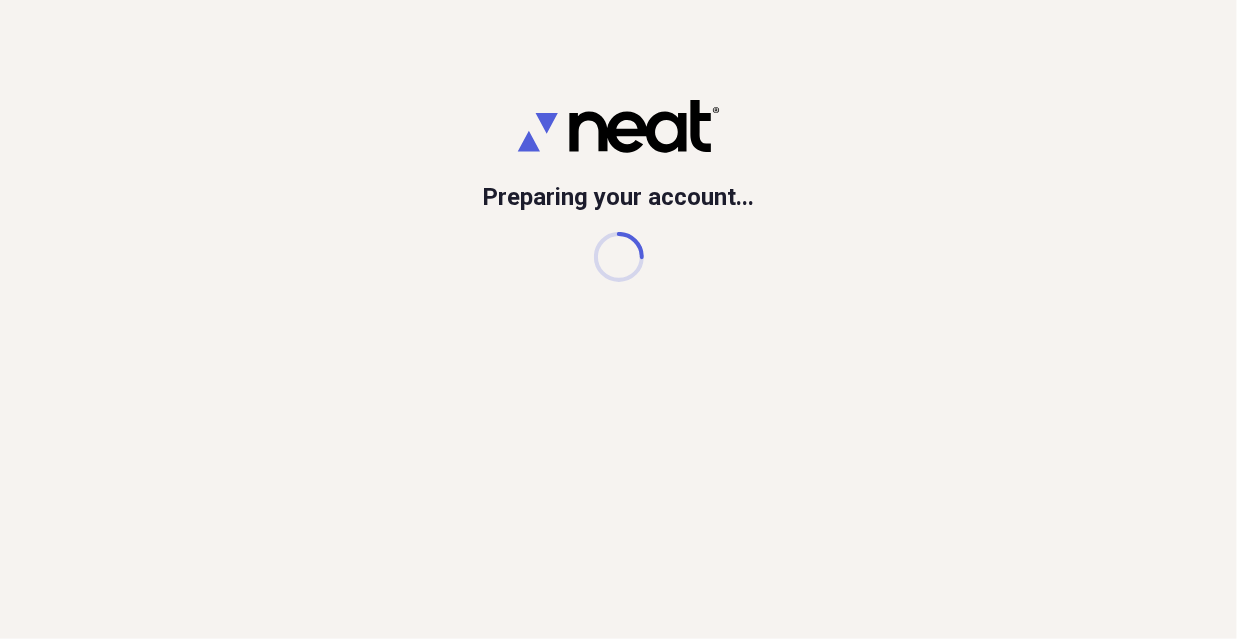 click at bounding box center (619, 257) 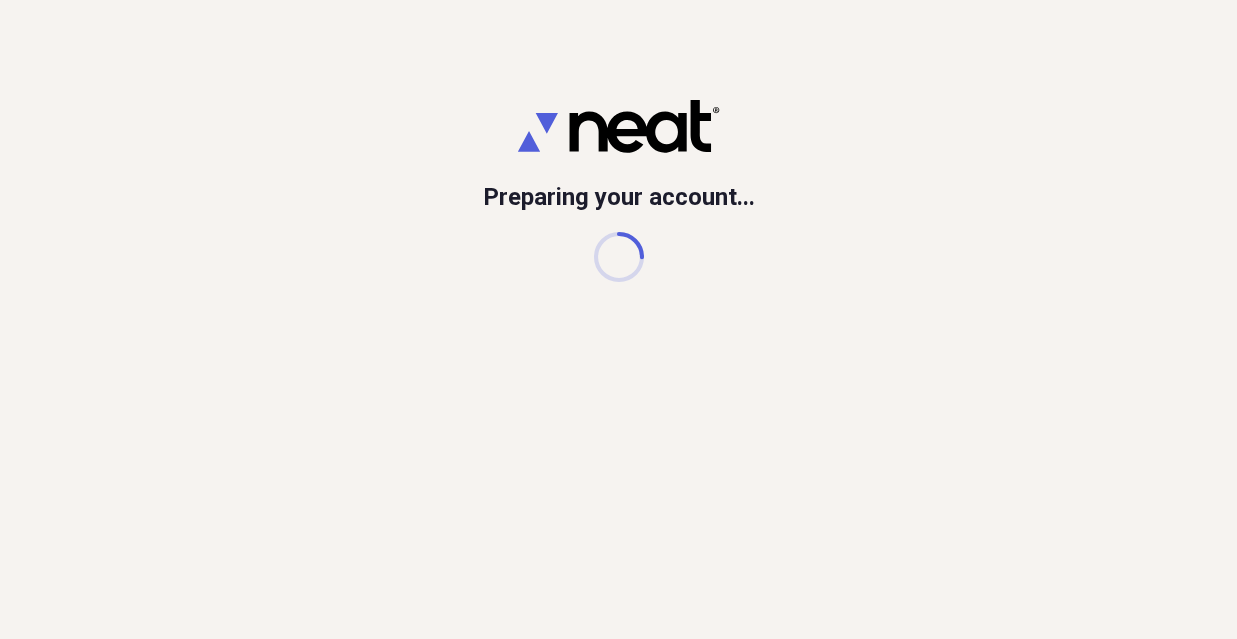 scroll, scrollTop: 0, scrollLeft: 0, axis: both 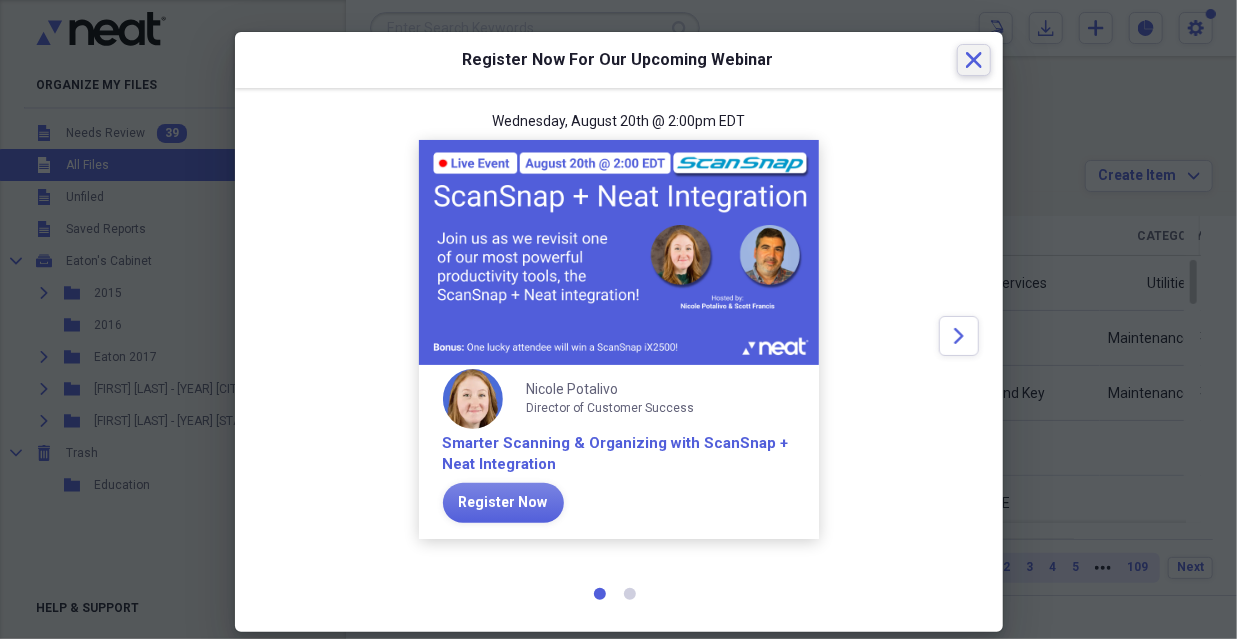 click 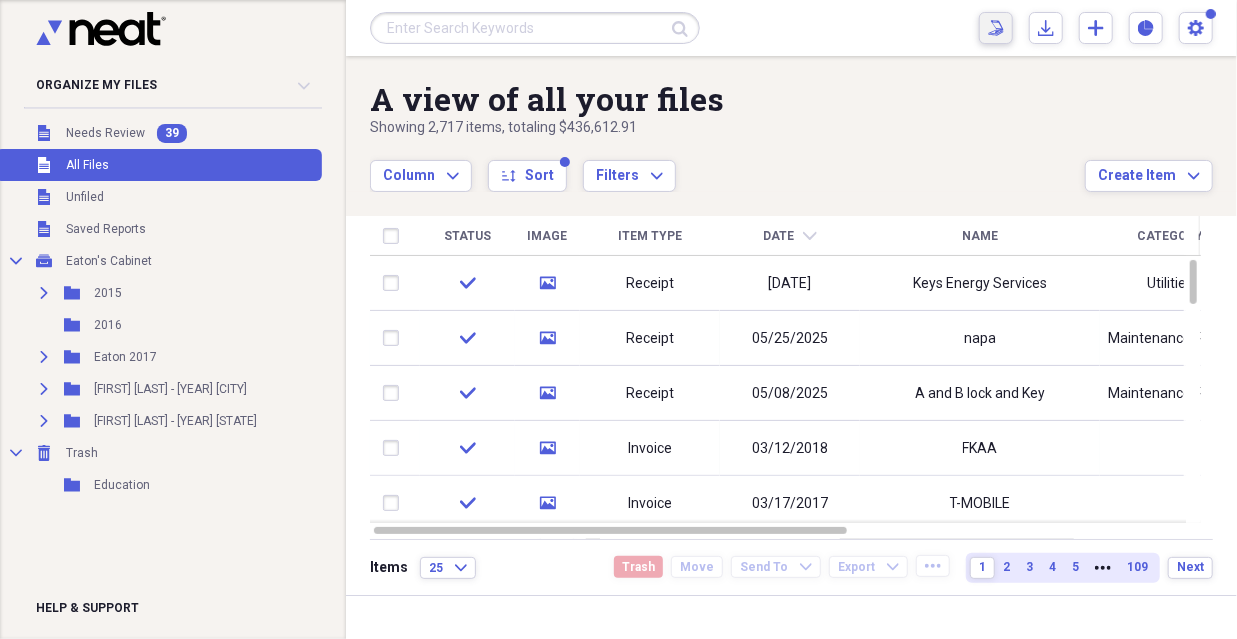 drag, startPoint x: 87, startPoint y: 0, endPoint x: 995, endPoint y: 28, distance: 908.43164 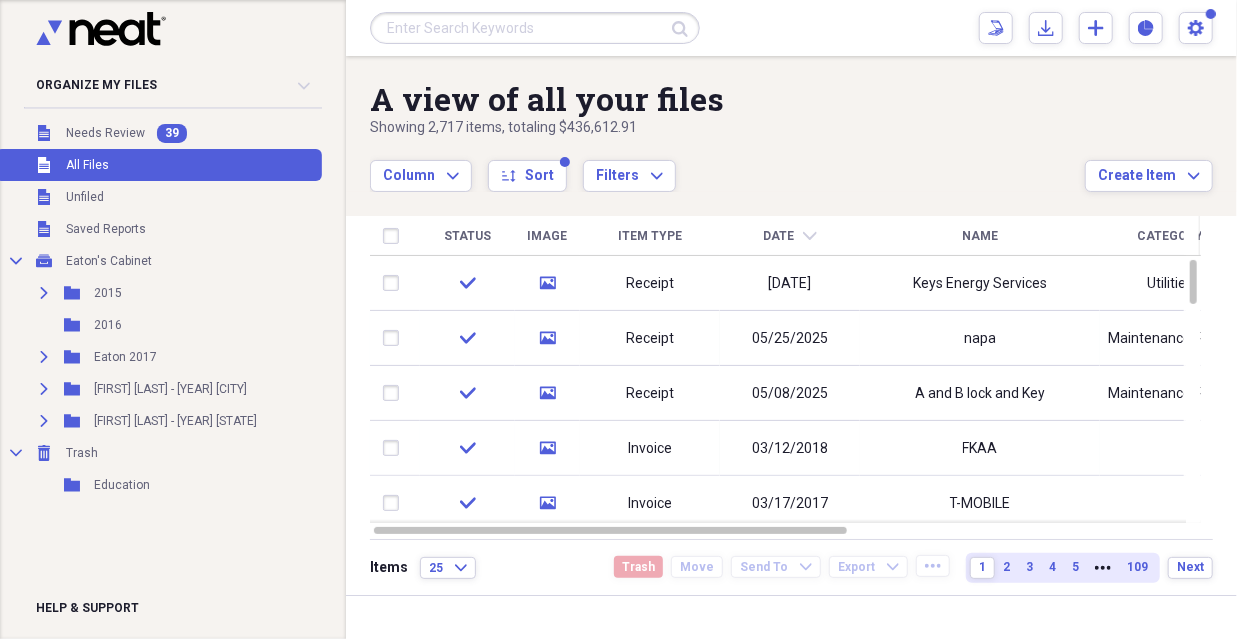 click on "A view of all your files Showing 2,717 items , totaling $436,612.91 Column Expand sort Sort Filters  Expand Create Item Expand" at bounding box center (791, 124) 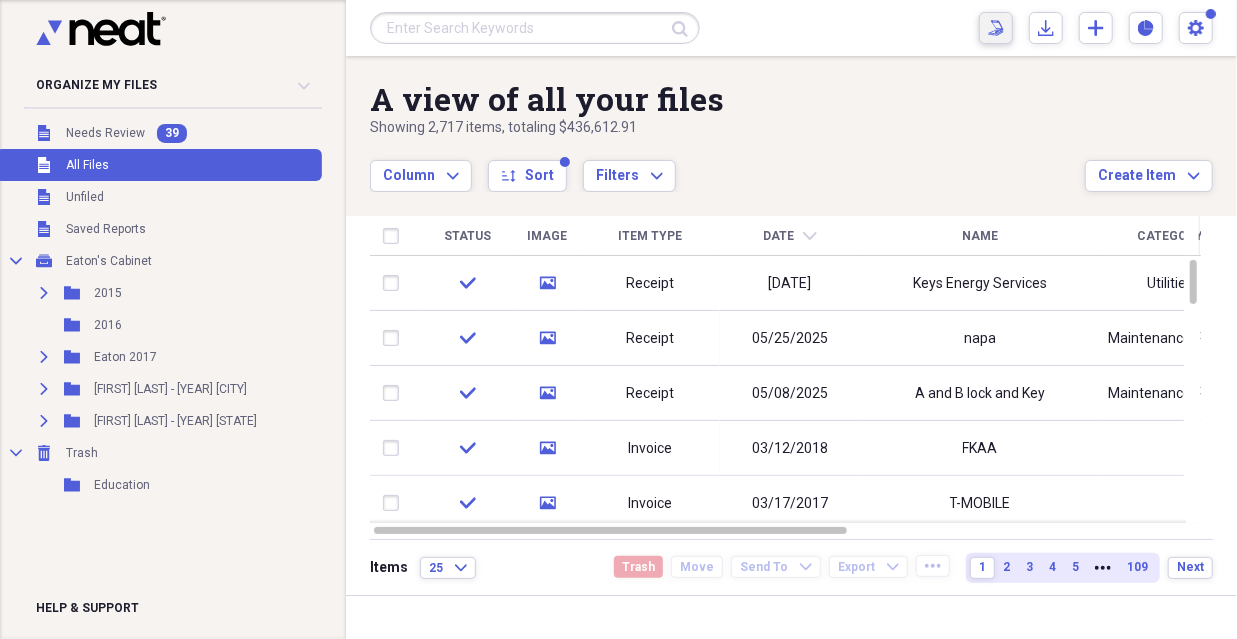 click on "Scan" 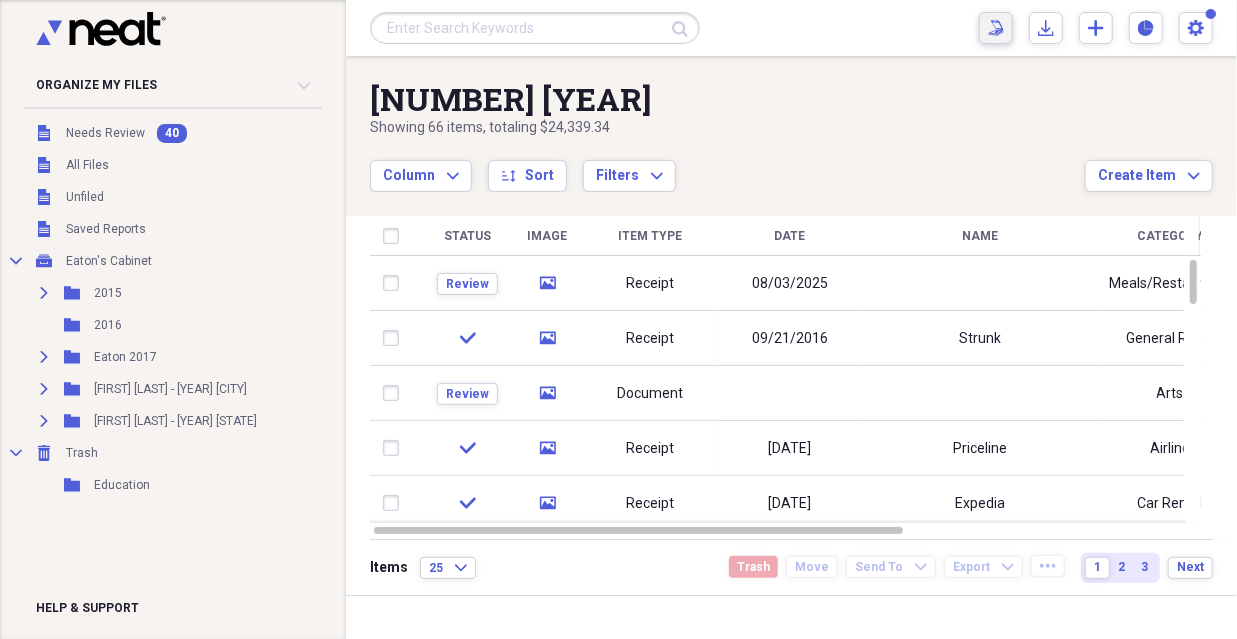 click on "Scan" 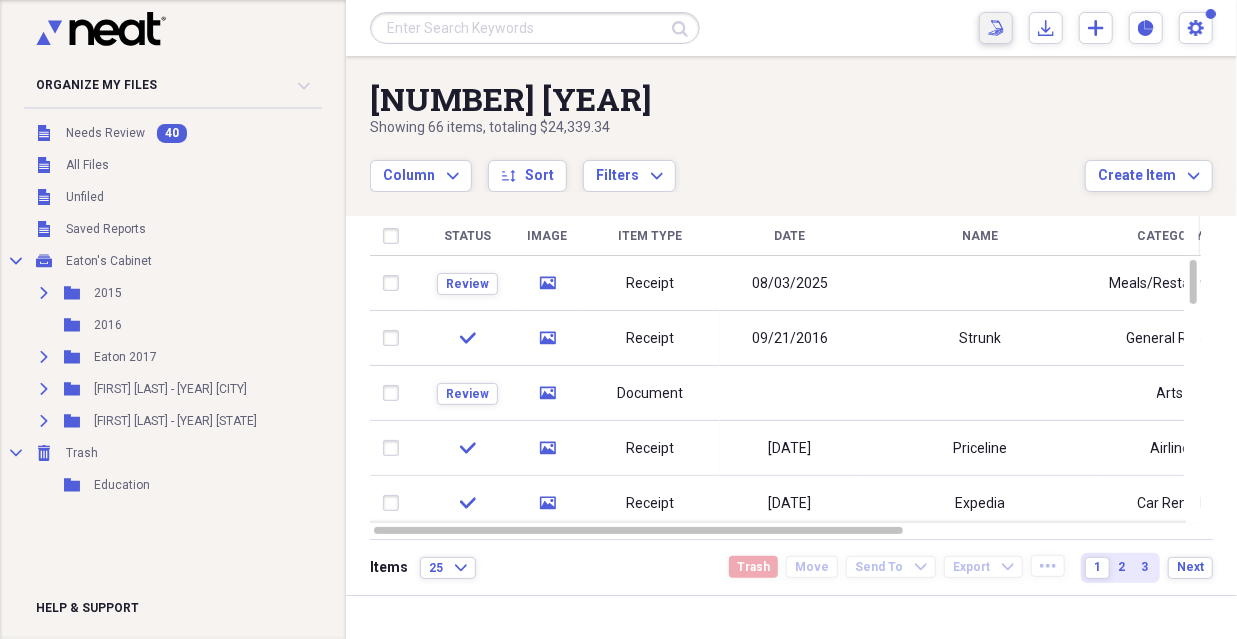 click on "Scan Scan" at bounding box center [996, 28] 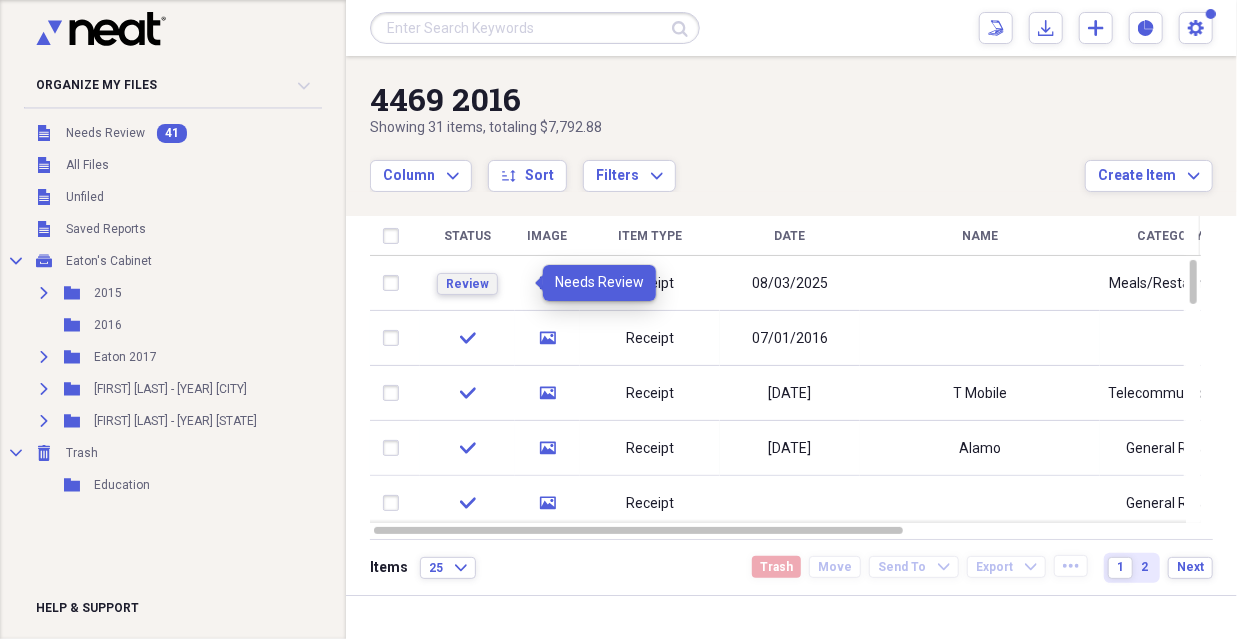 click on "Review" at bounding box center (467, 284) 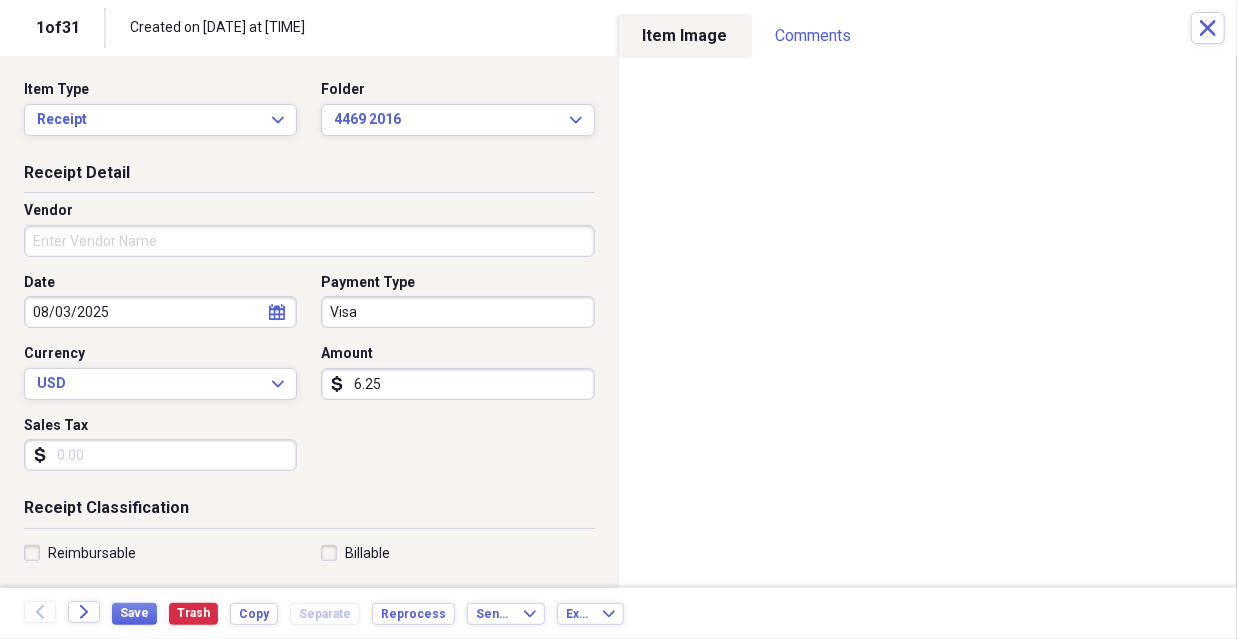 click on "Vendor" at bounding box center (309, 241) 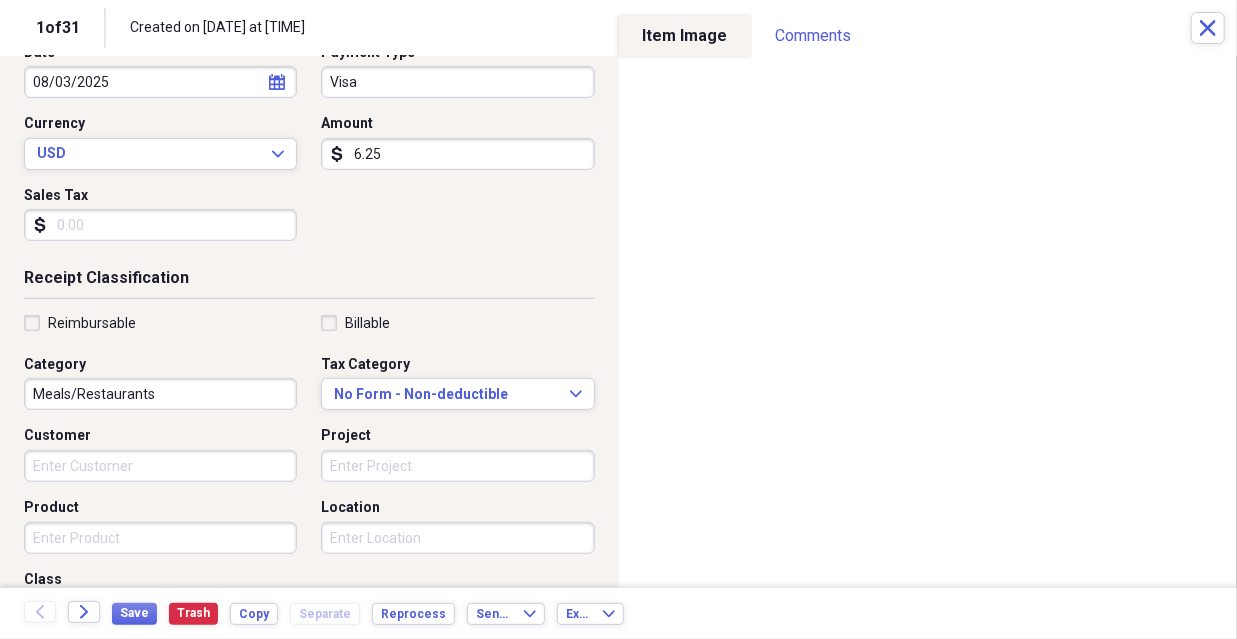 scroll, scrollTop: 200, scrollLeft: 0, axis: vertical 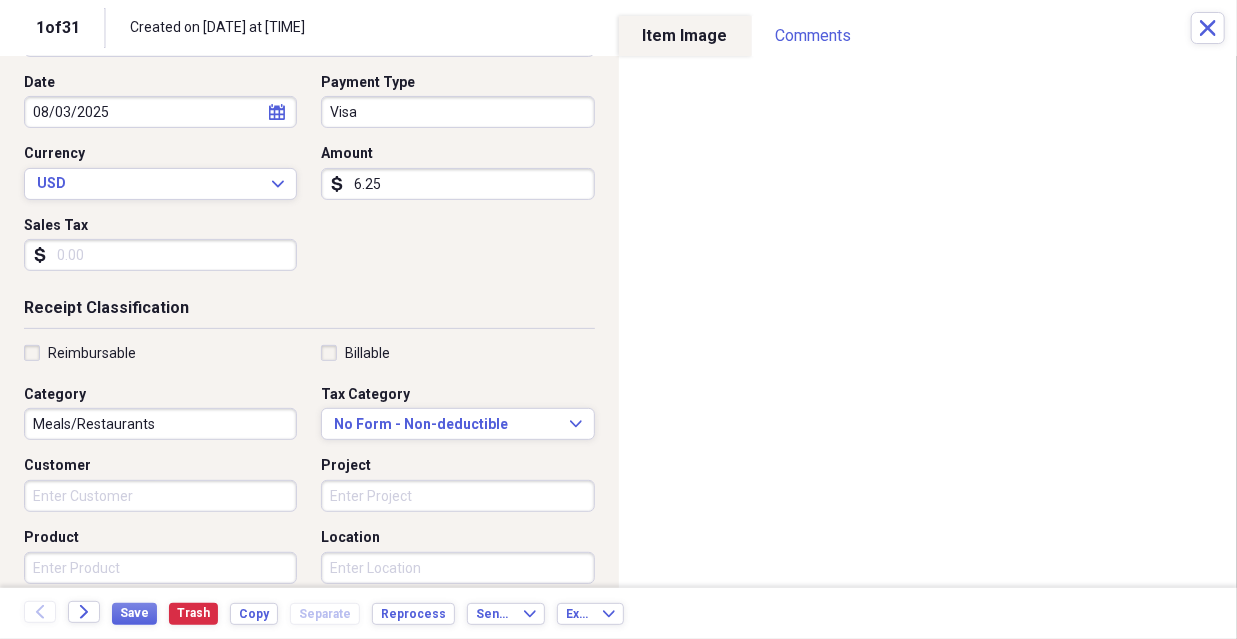 type on "resturant" 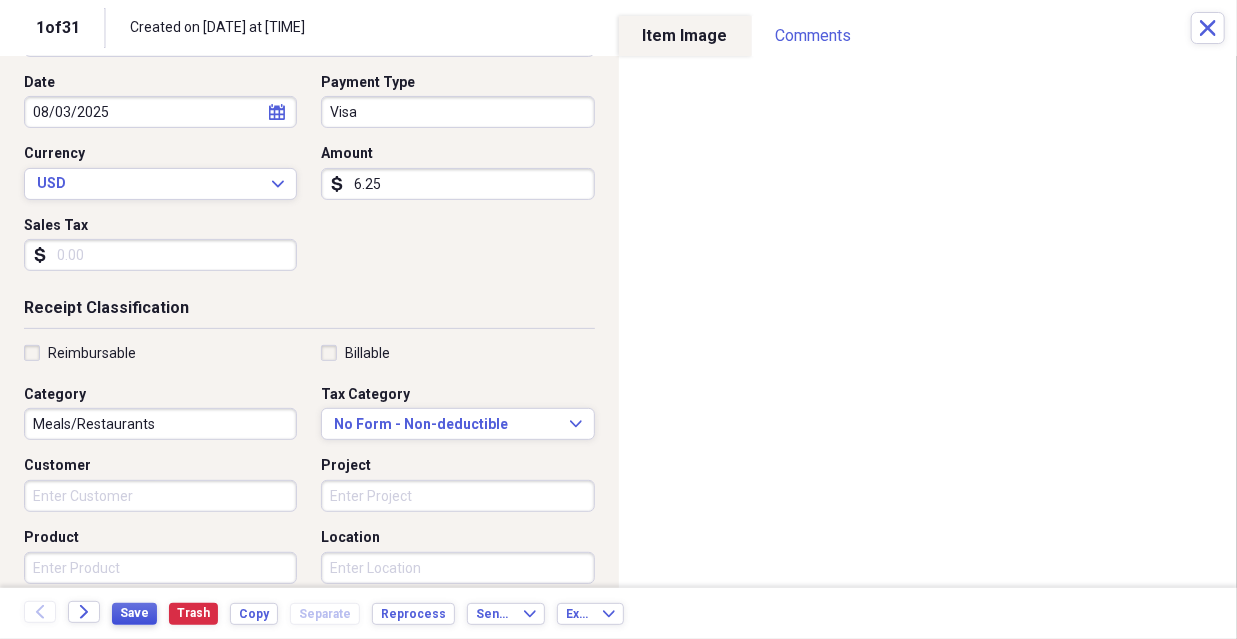 click on "Save" at bounding box center [134, 613] 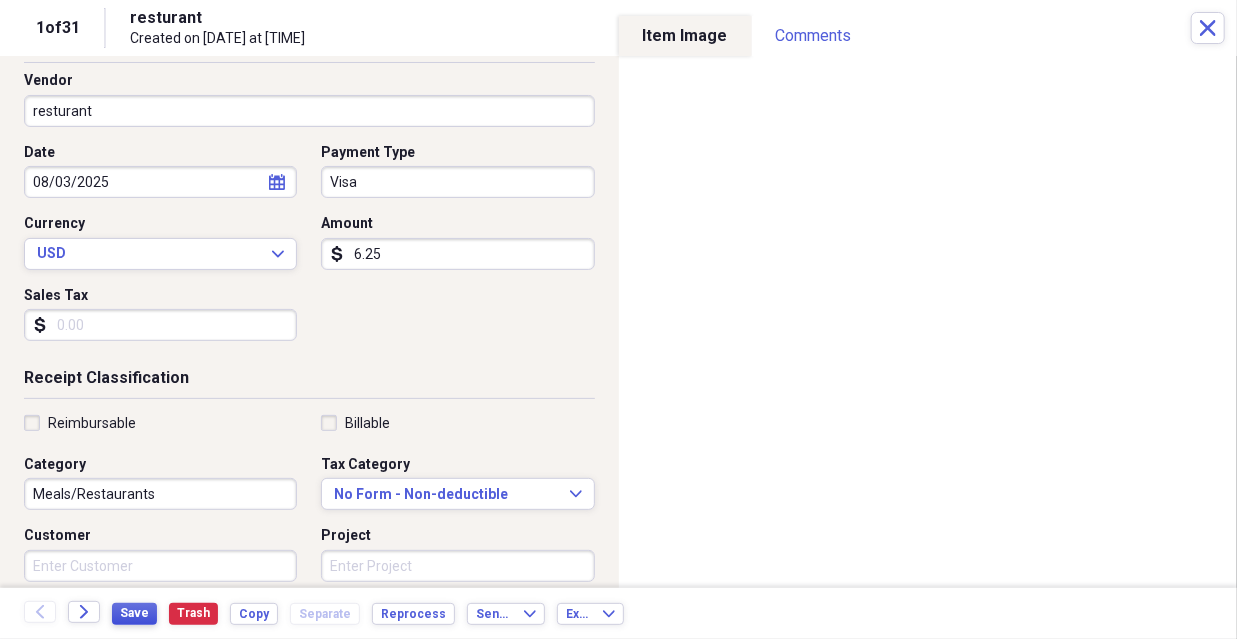 scroll, scrollTop: 100, scrollLeft: 0, axis: vertical 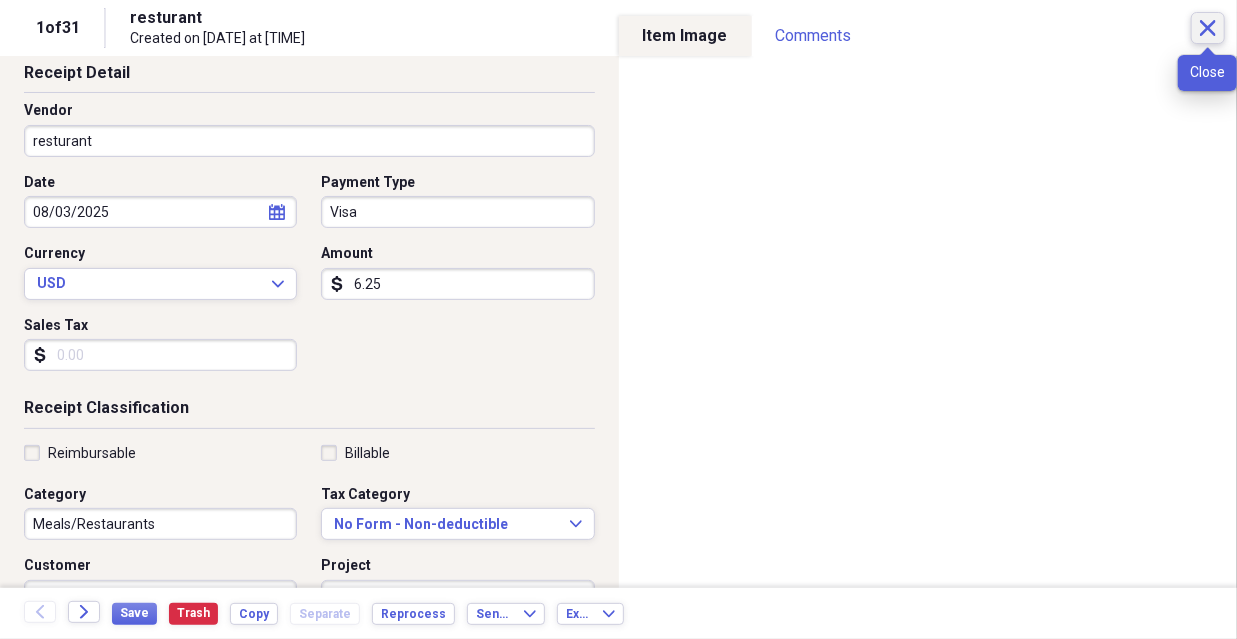 click 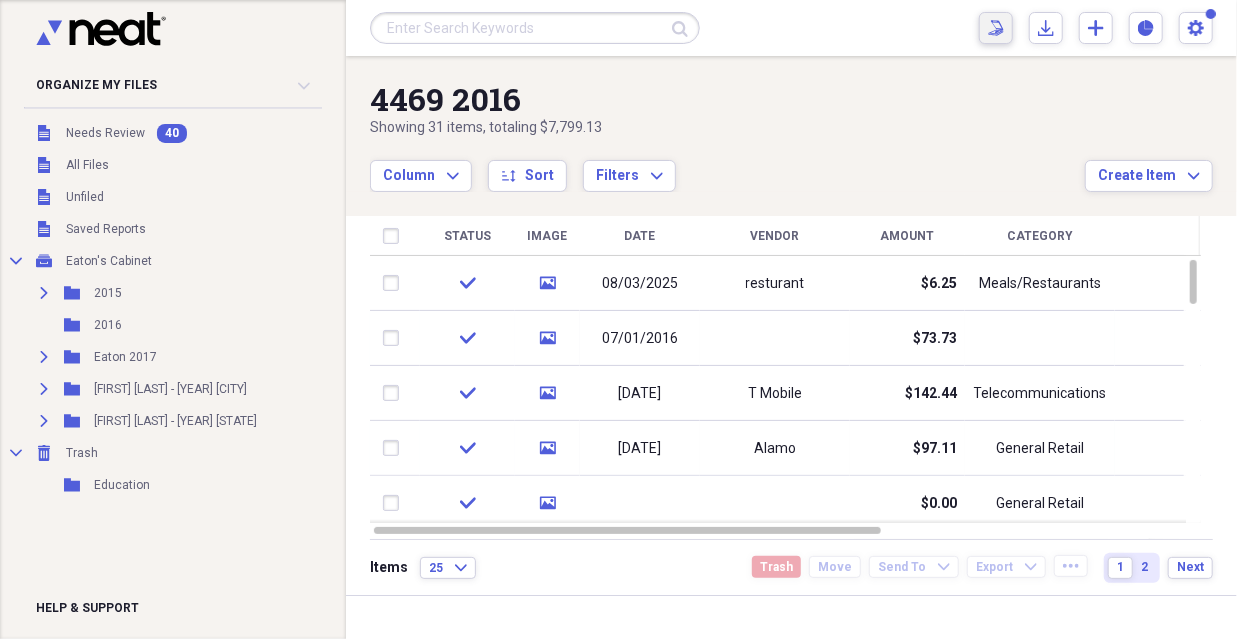 click on "Scan Scan" at bounding box center (996, 28) 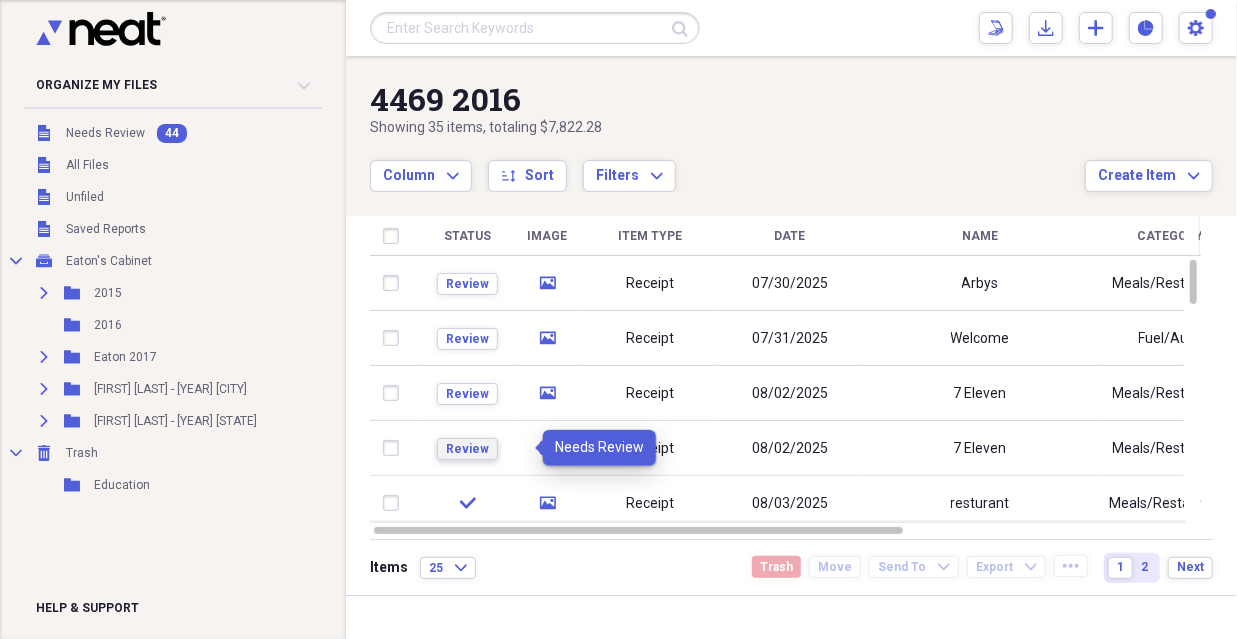 click on "Review" at bounding box center [467, 449] 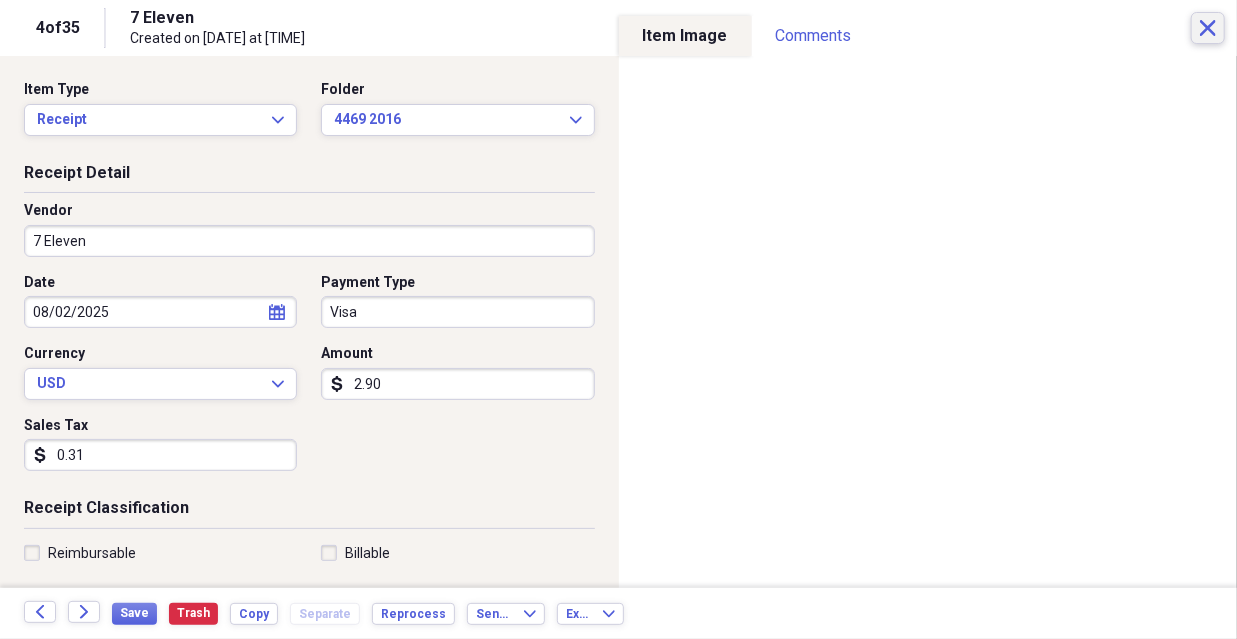 click on "Close" 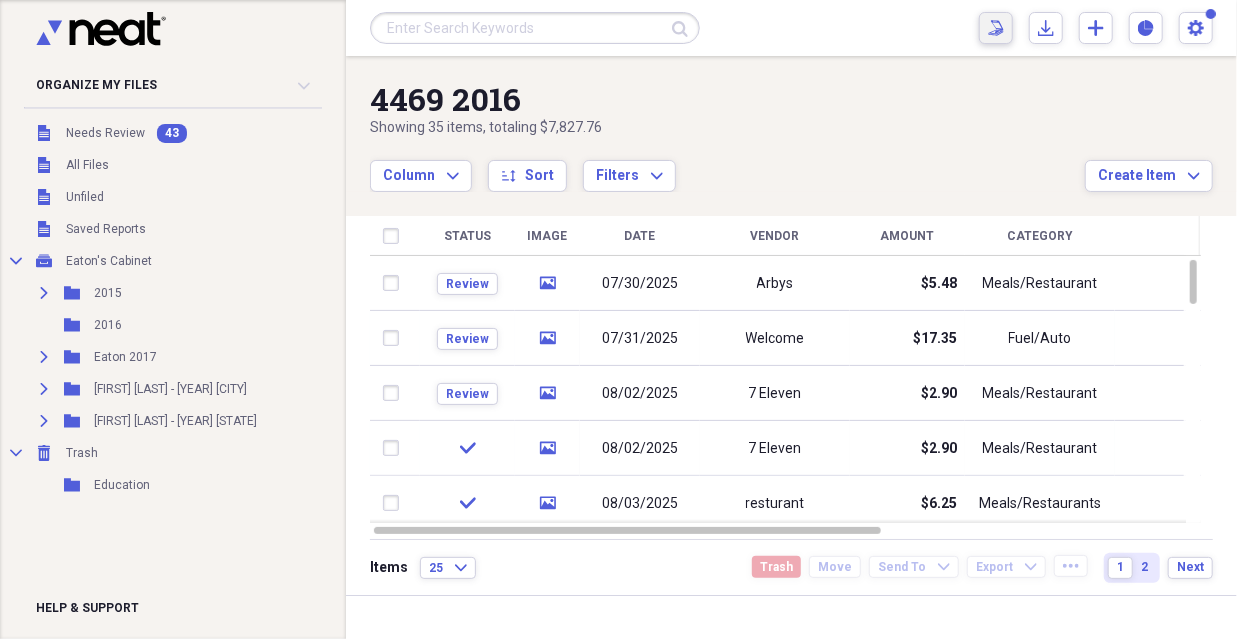 click on "Scan" 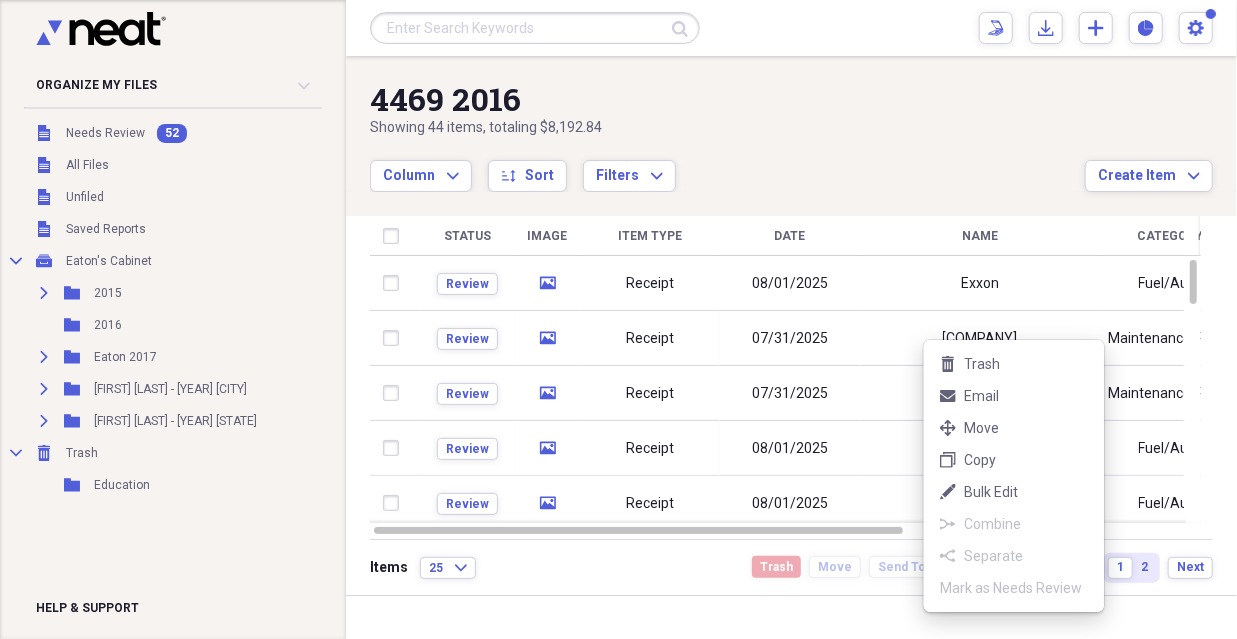 click on "Collapse My Cabinet [COMPANY] Add Folder Expand Folder [YEAR] Add Folder Folder [YEAR] Add Folder Expand Folder [COMPANY] [YEAR] Add Folder Expand Folder [FIRST] [LAST] - [YEAR] [CITY] Add Folder Expand Folder [FIRST] [LAST] - [YEAR] [STATE] Add Folder Collapse Trash Trash Folder Education Help & Support Submit Scan Scan Import Import Add Create Expand Reports Reports Settings [COMPANY] Expand [NUMBER] [YEAR] Showing [NUMBER] items , totaling $[CURRENCY] Column Expand sort Sort Filters Expand Create Item Expand Status Image Item Type Date Name Category Amount Source Date Added chevron-down Review media Receipt [DATE] [COMPANY] $[CURRENCY] Scan [TIME] Review media Receipt [DATE] [COMPANY] $[CURRENCY] Scan [TIME] Review media Receipt [DATE] [COMPANY] $[CURRENCY] Scan [TIME] Review media Receipt [DATE] [COMPANY] Scan" at bounding box center (618, 319) 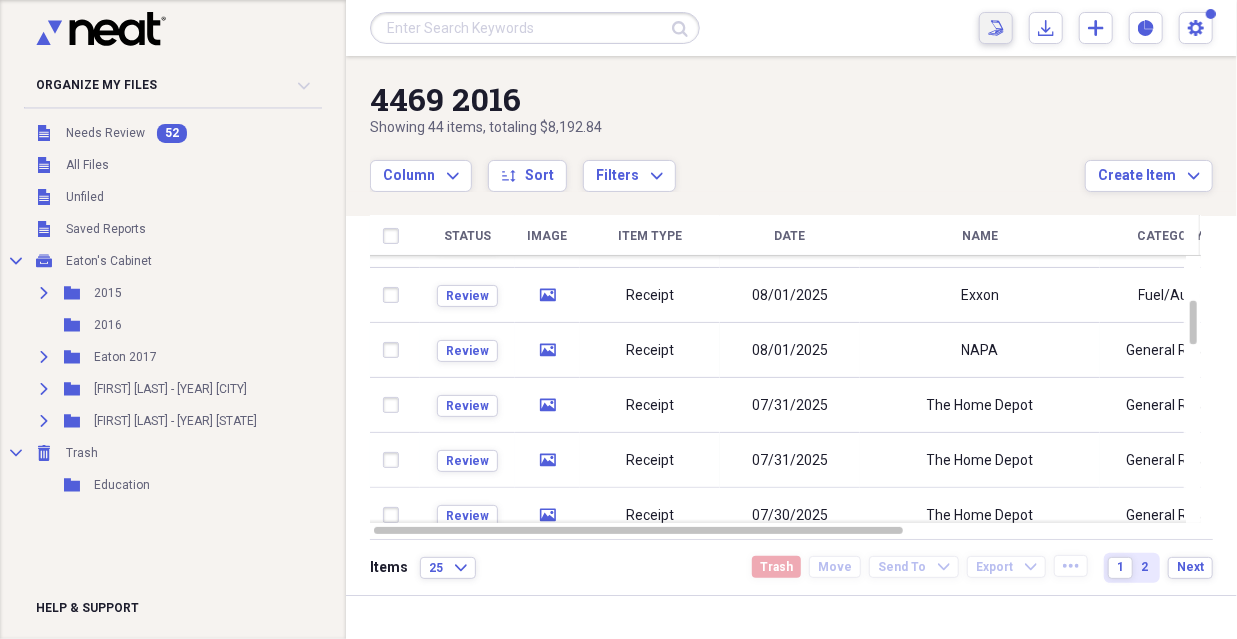 click on "Scan Scan" at bounding box center [996, 28] 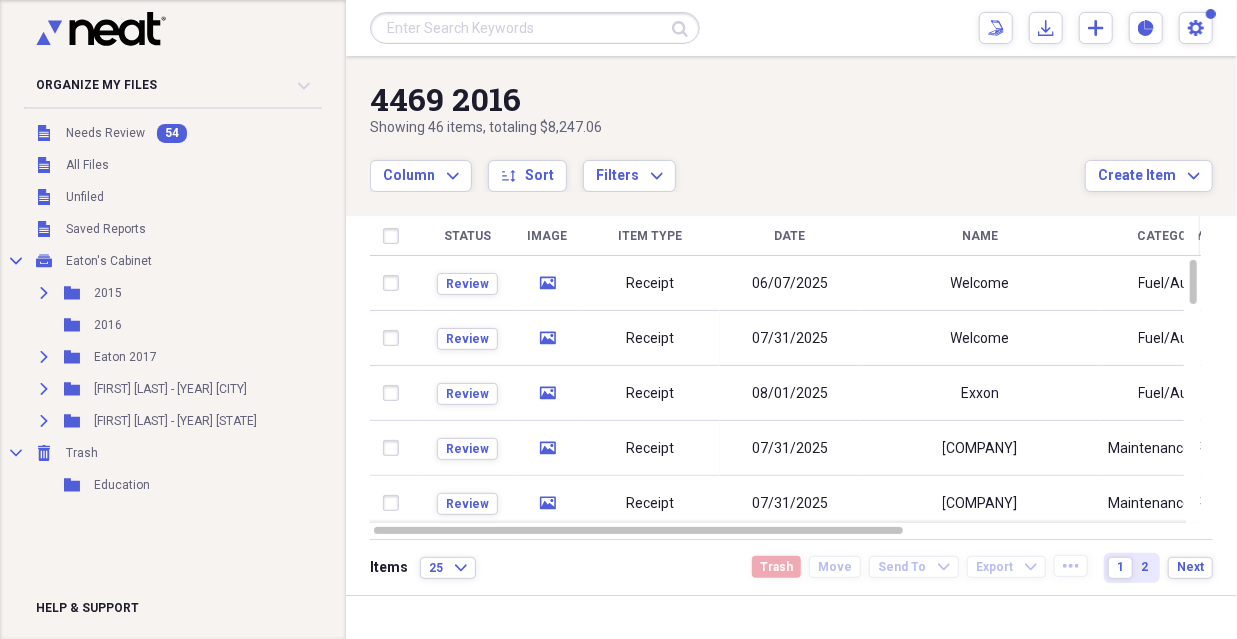 click on "Expand Folder [FIRST] [LAST] - [YEAR] [CITY] Add Folder" at bounding box center (159, 389) 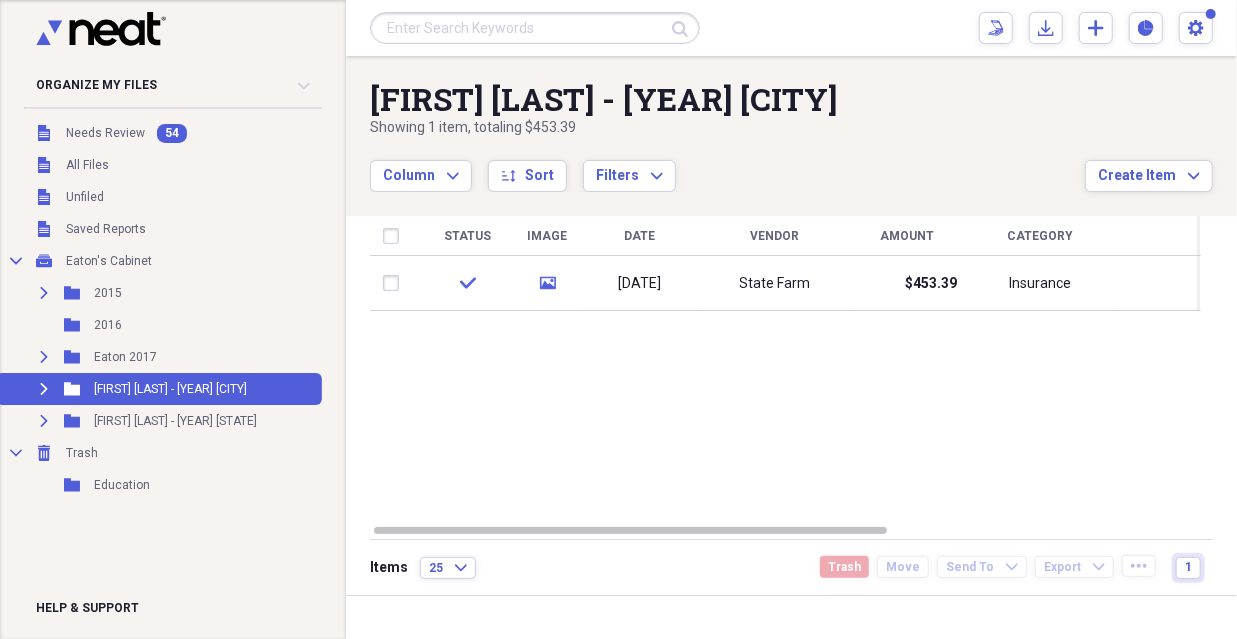 click on "Expand Folder [FIRST] [LAST] - [YEAR] [CITY] Add Folder" at bounding box center (159, 389) 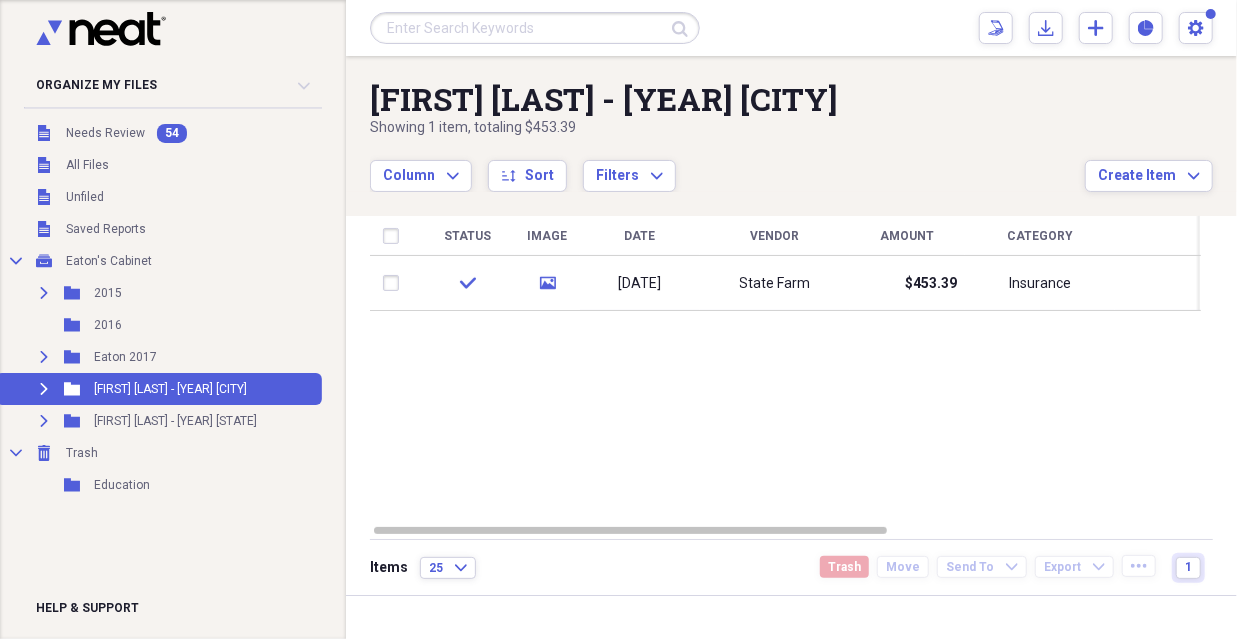 click on "Expand" at bounding box center (44, 389) 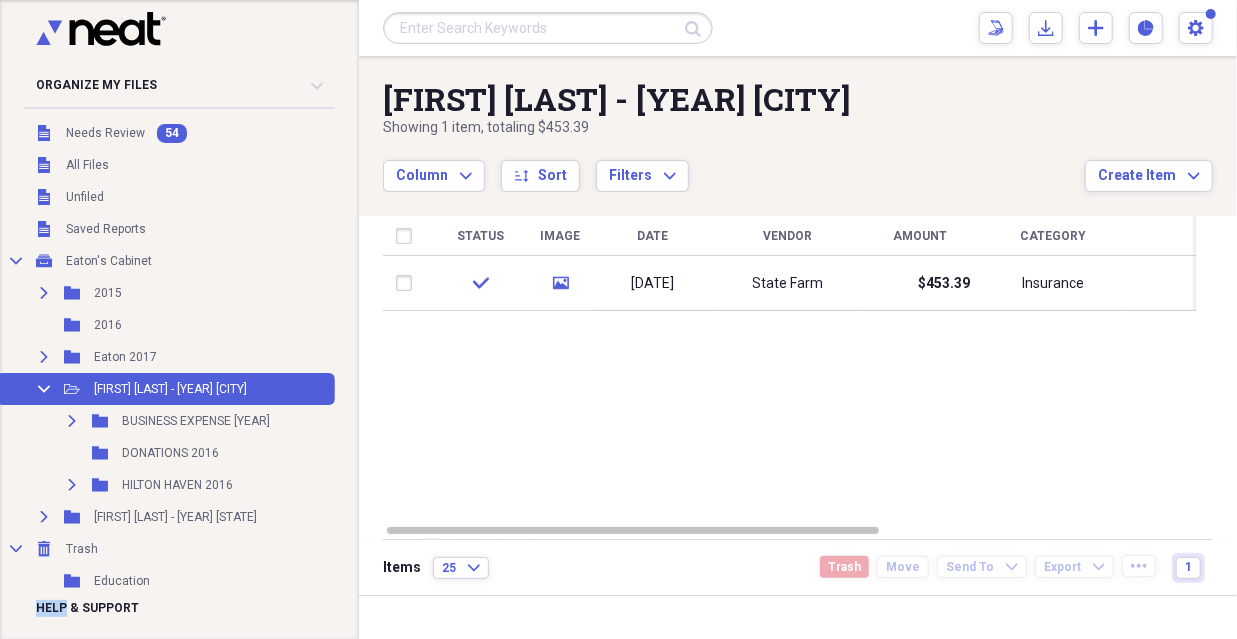 click on "Expand" 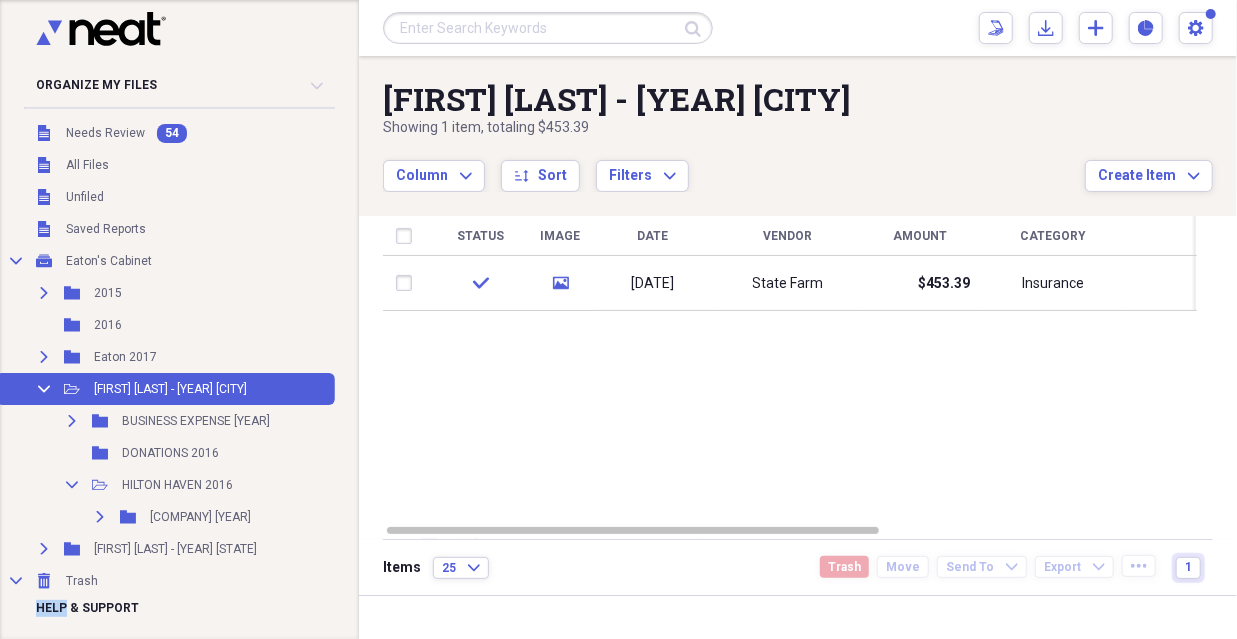click on "Open Folder" 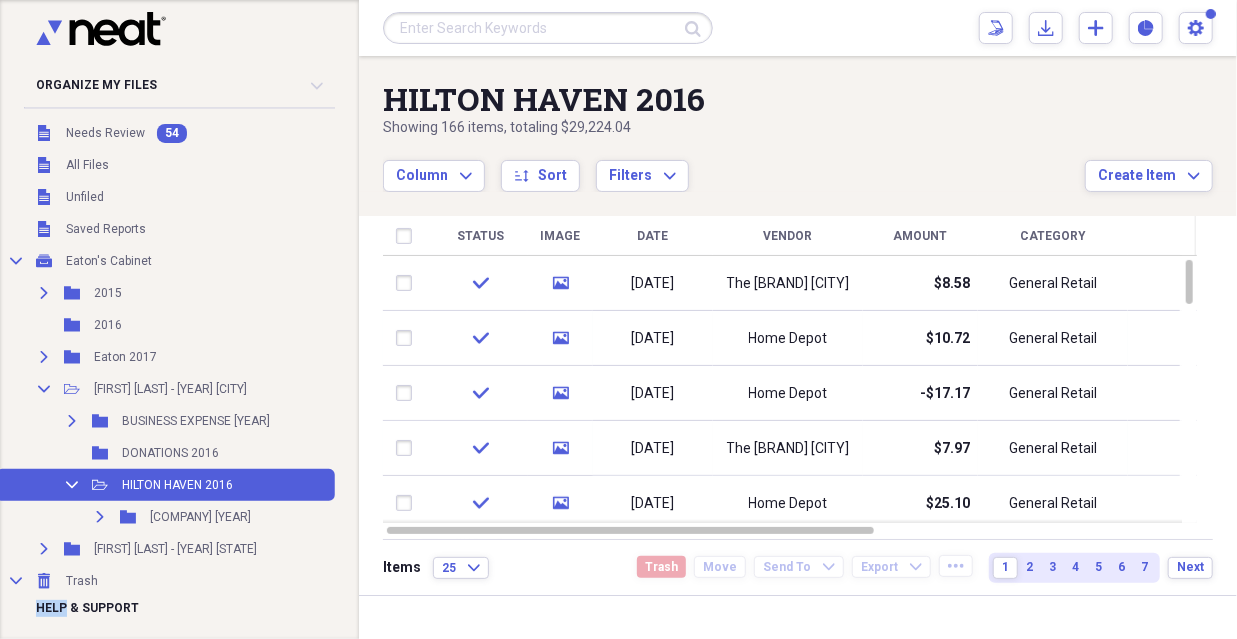 click on "Collapse" 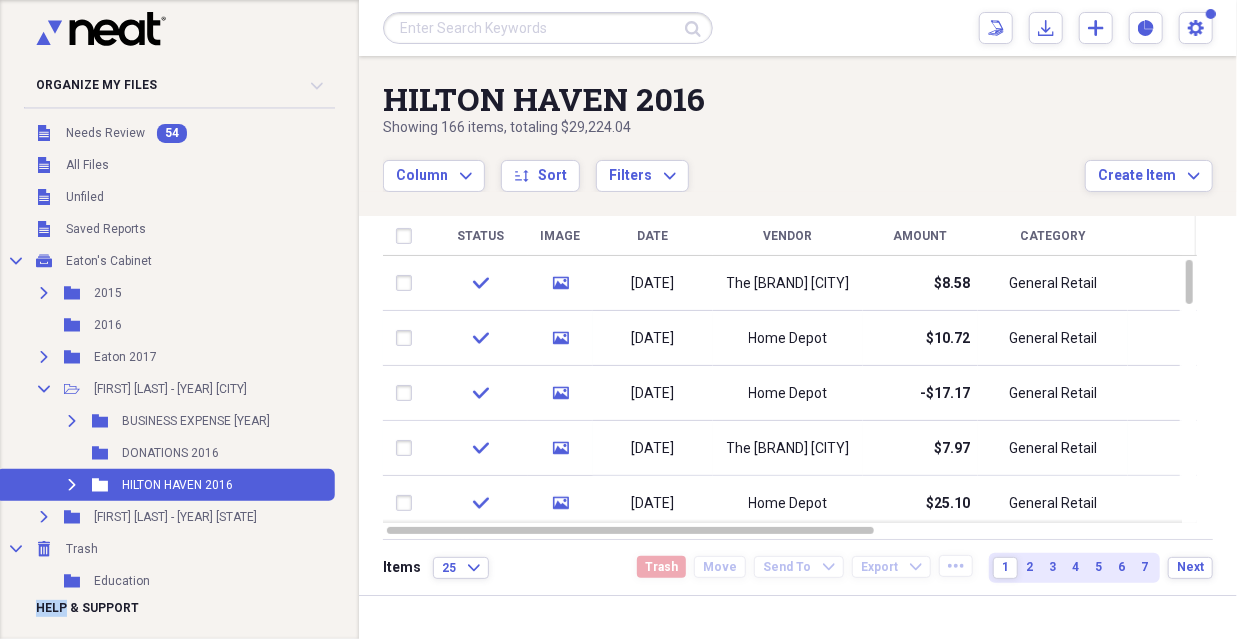 click on "Expand" 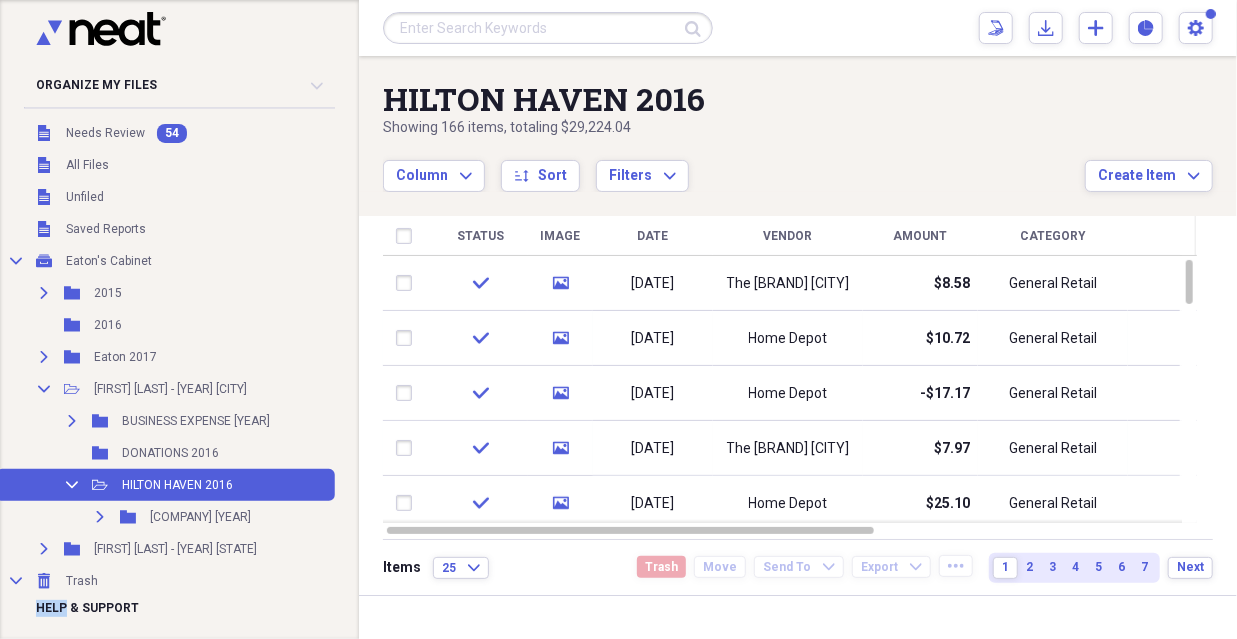 click on "BUSINESS EXPENSE [YEAR]" at bounding box center [196, 421] 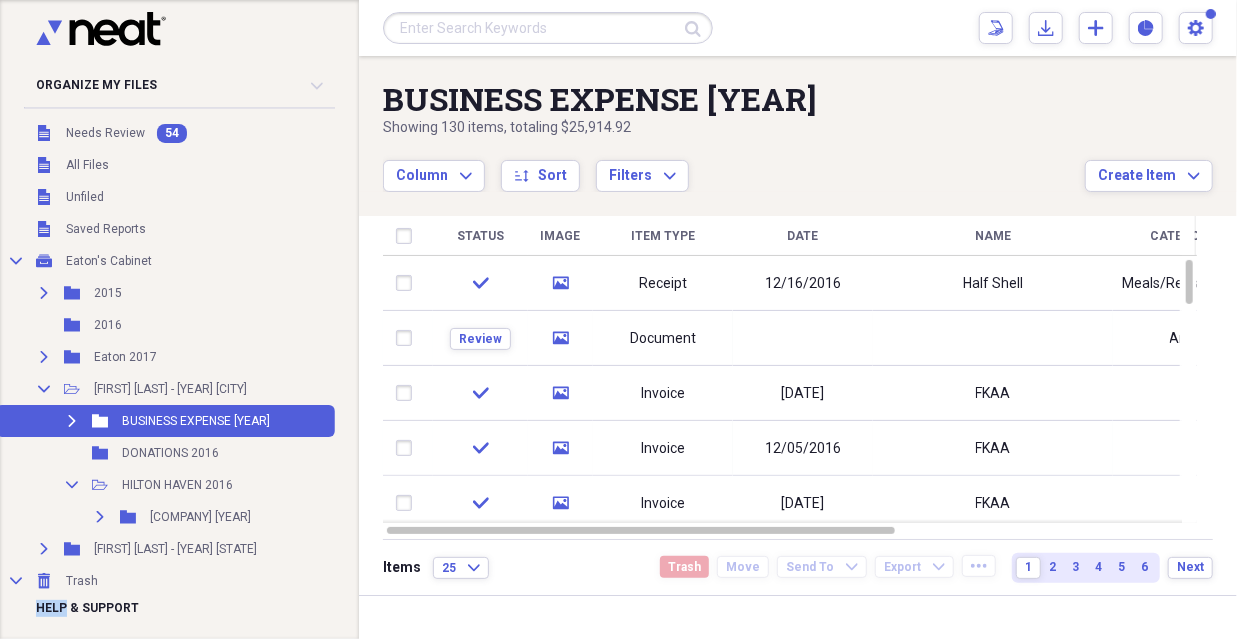 click 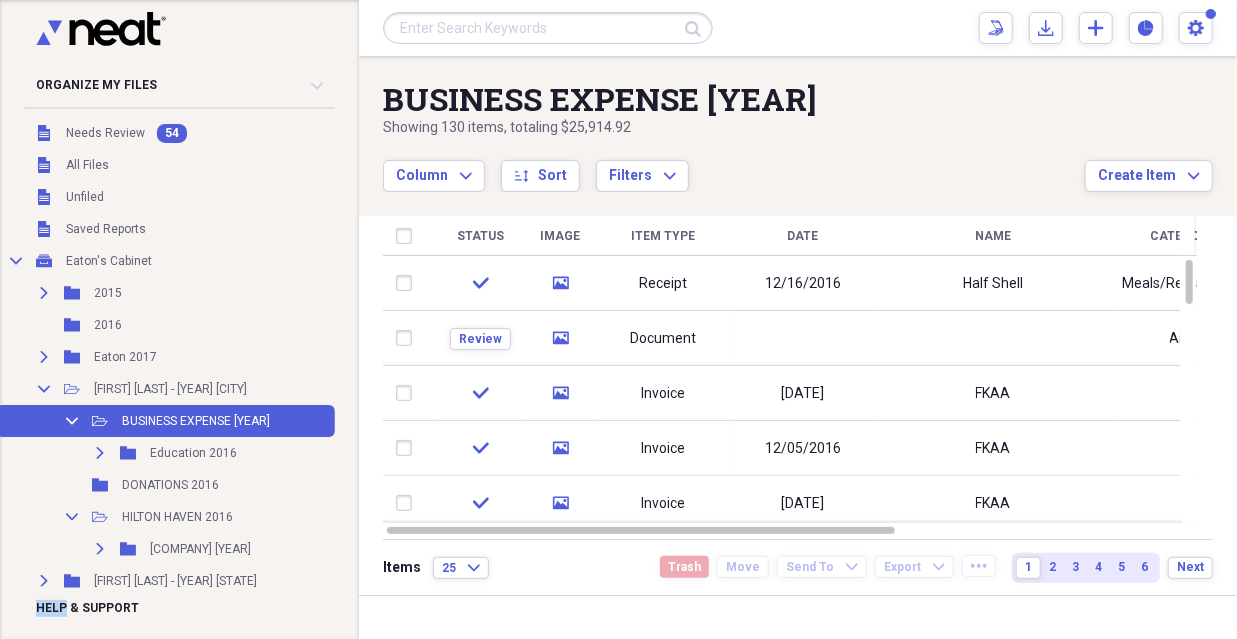 click 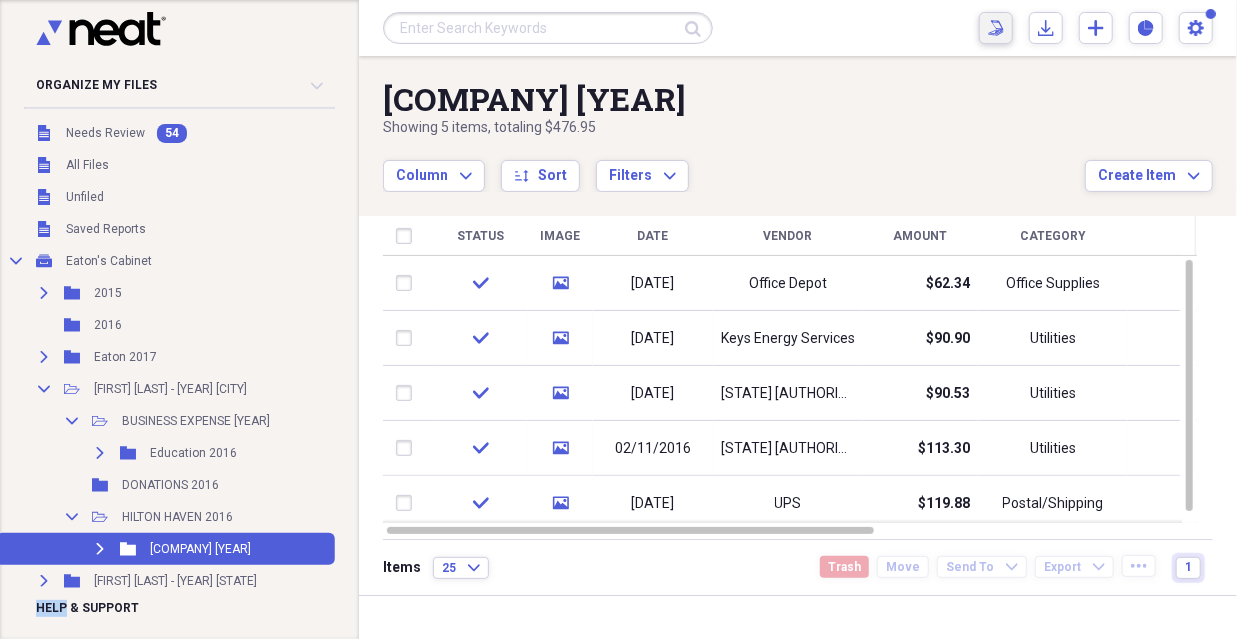 click 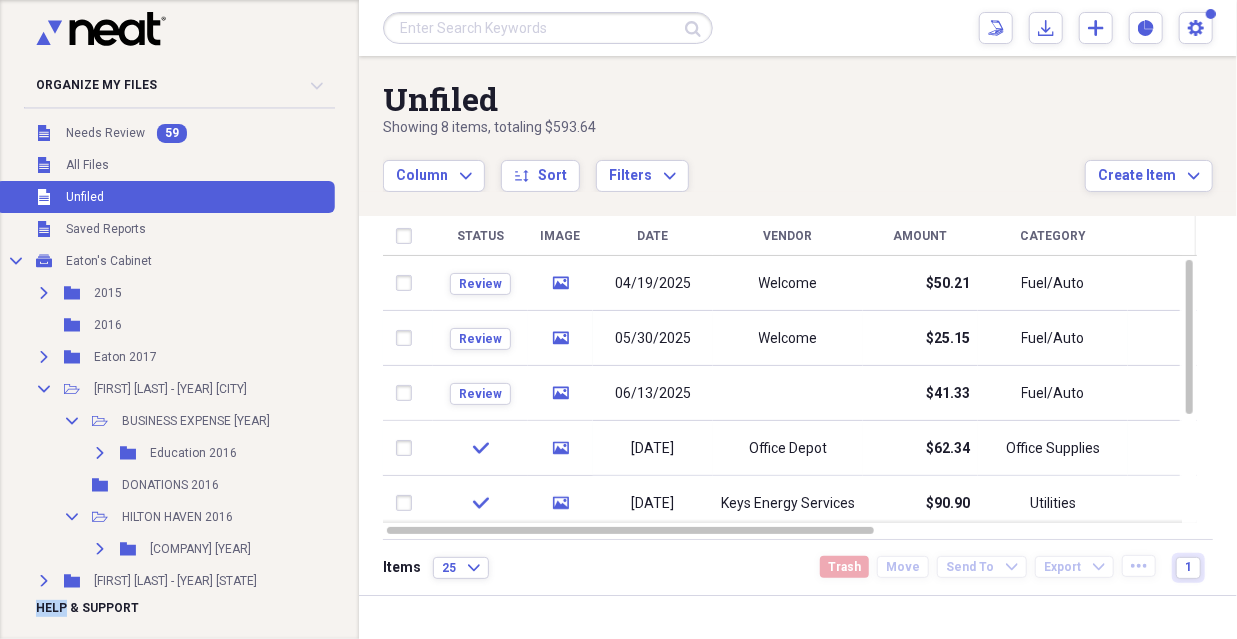click on "Collapse My Cabinet [COMPANY] Add Folder Expand Folder [YEAR] Add Folder Folder [YEAR] Add Folder Expand Folder [COMPANY] [YEAR] Add Folder Collapse Open Folder [FIRST] [LAST] - [YEAR] [CITY] Add Folder Collapse Open Folder BUSINESS EXPENSE [YEAR] Add Folder Expand Folder Education [YEAR] Add Folder Folder DONATIONS [YEAR] Add Folder Collapse Open Folder [BRAND] [YEAR] Add Folder Expand Folder [COMPANY] [YEAR] Add Folder Expand Folder [FIRST] [LAST] - [YEAR] [STATE] Add Folder Collapse Trash Trash Folder Education Help & Support" at bounding box center (179, 319) 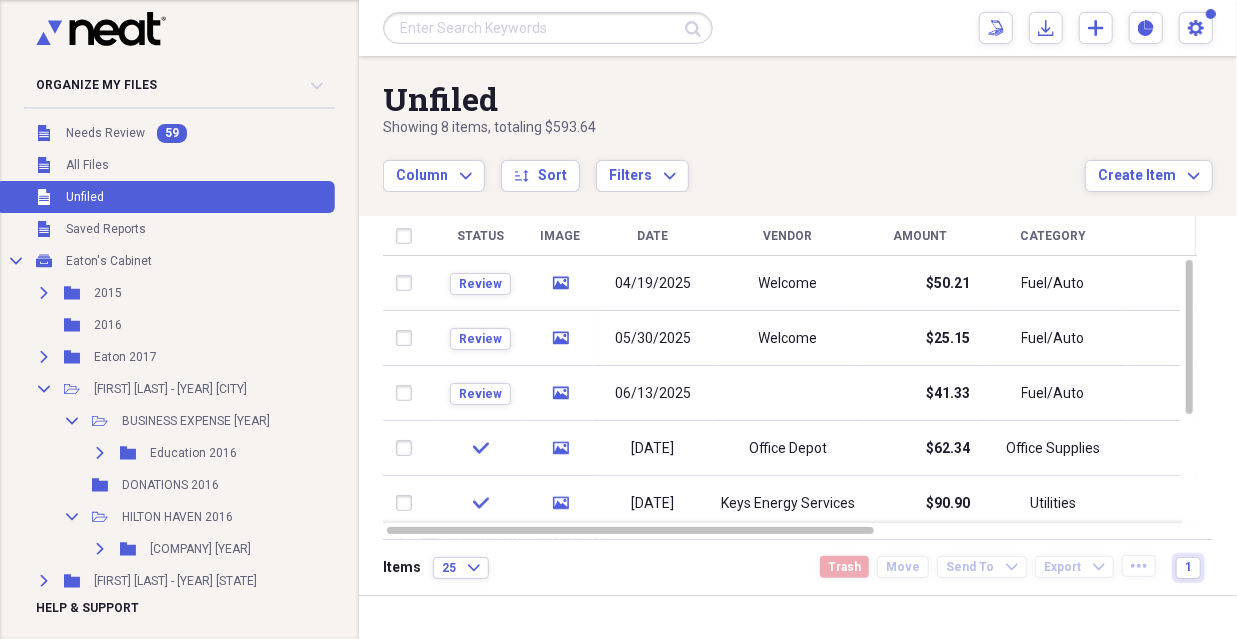 click on "Unfiled" 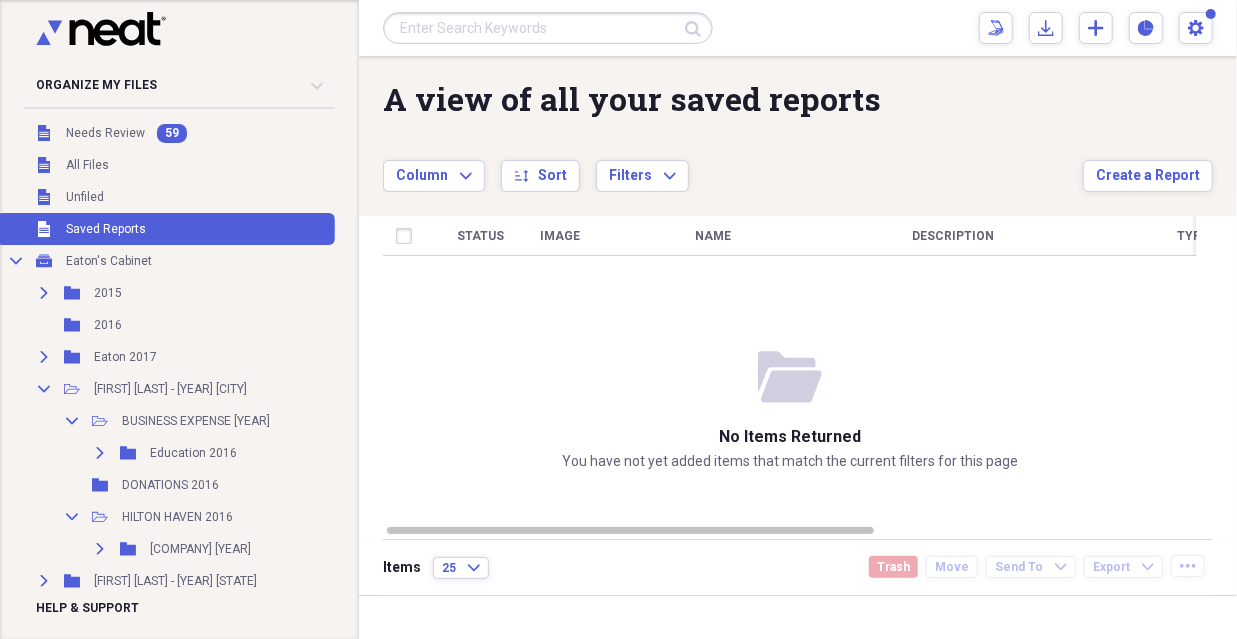 click on "Collapse My Cabinet [COMPANY] Add Folder" at bounding box center [165, 261] 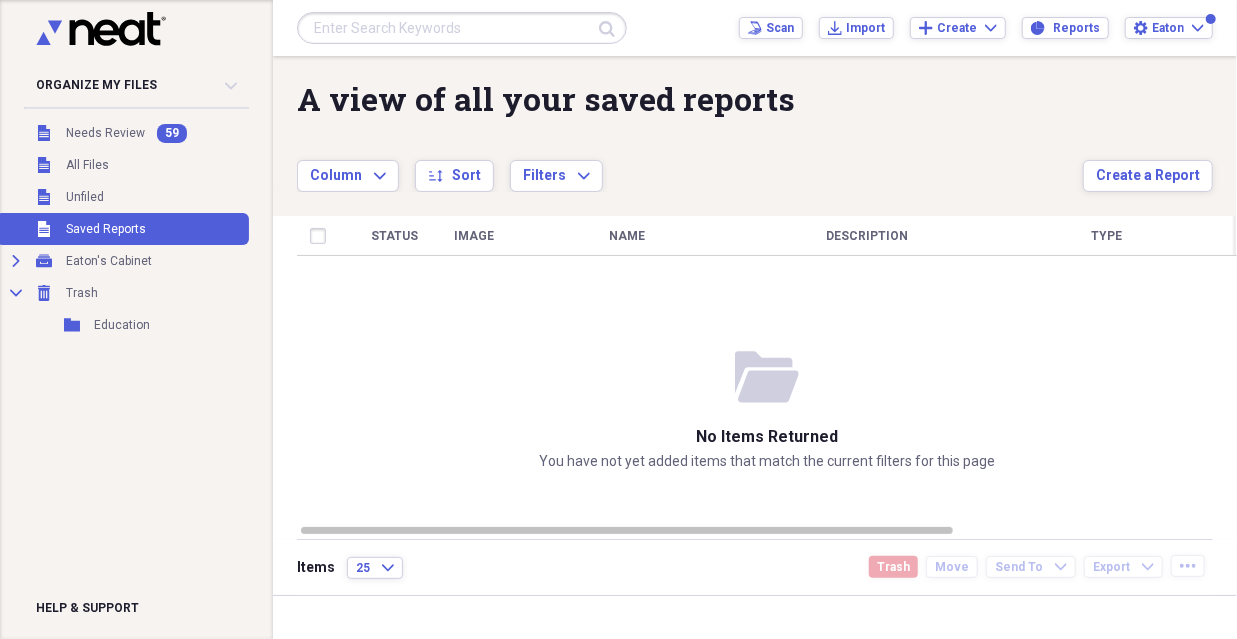 click on "Expand" at bounding box center (16, 261) 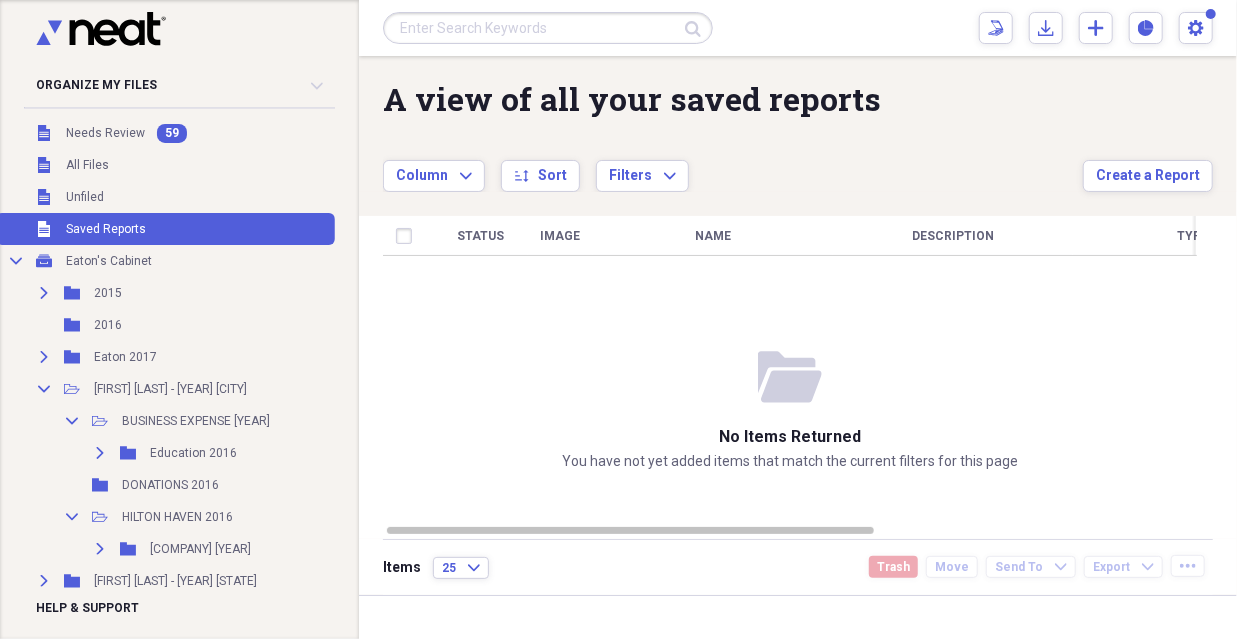 click on "Collapse" at bounding box center [16, 261] 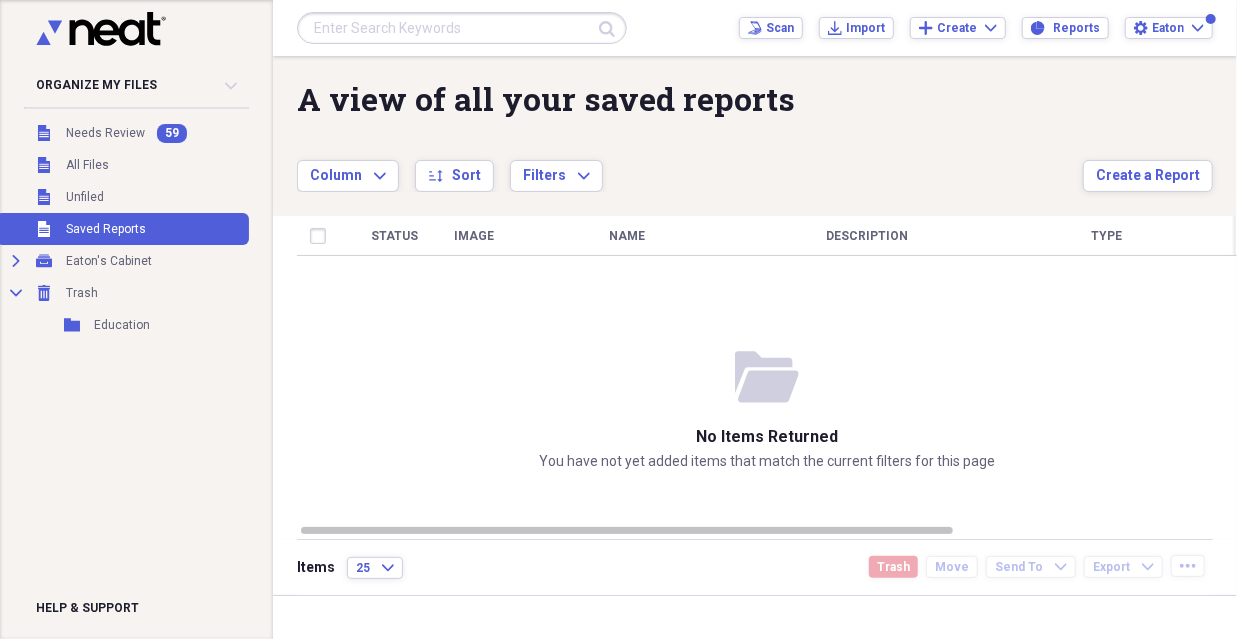 click on "Folder" at bounding box center (73, 325) 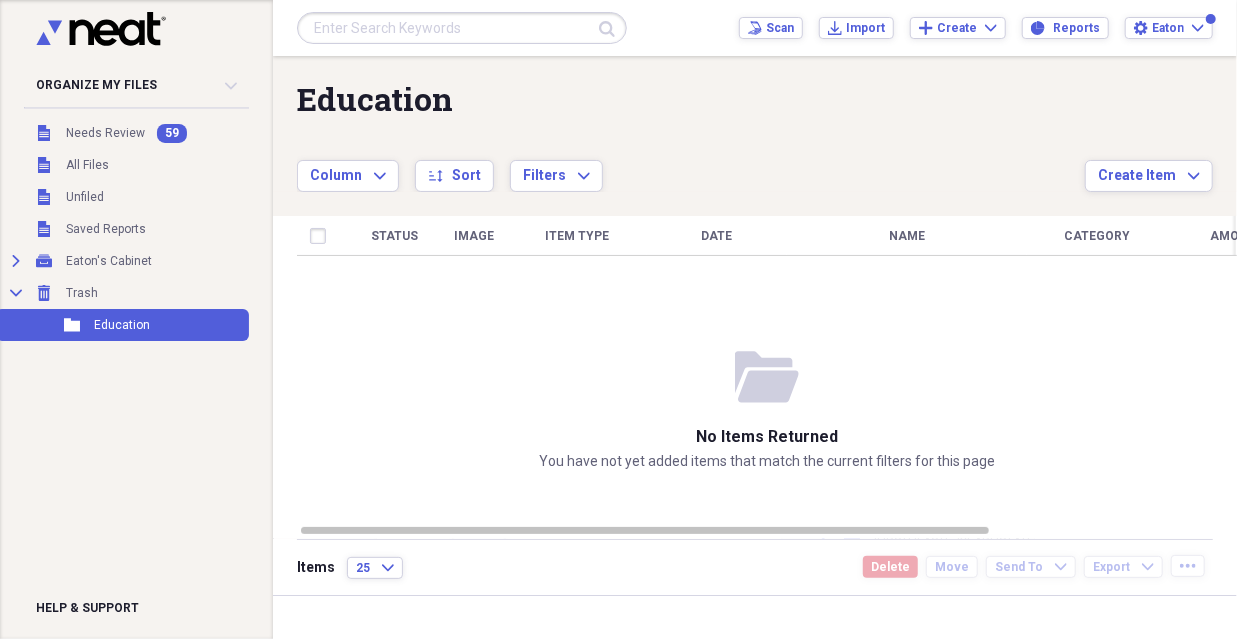 click on "Expand" 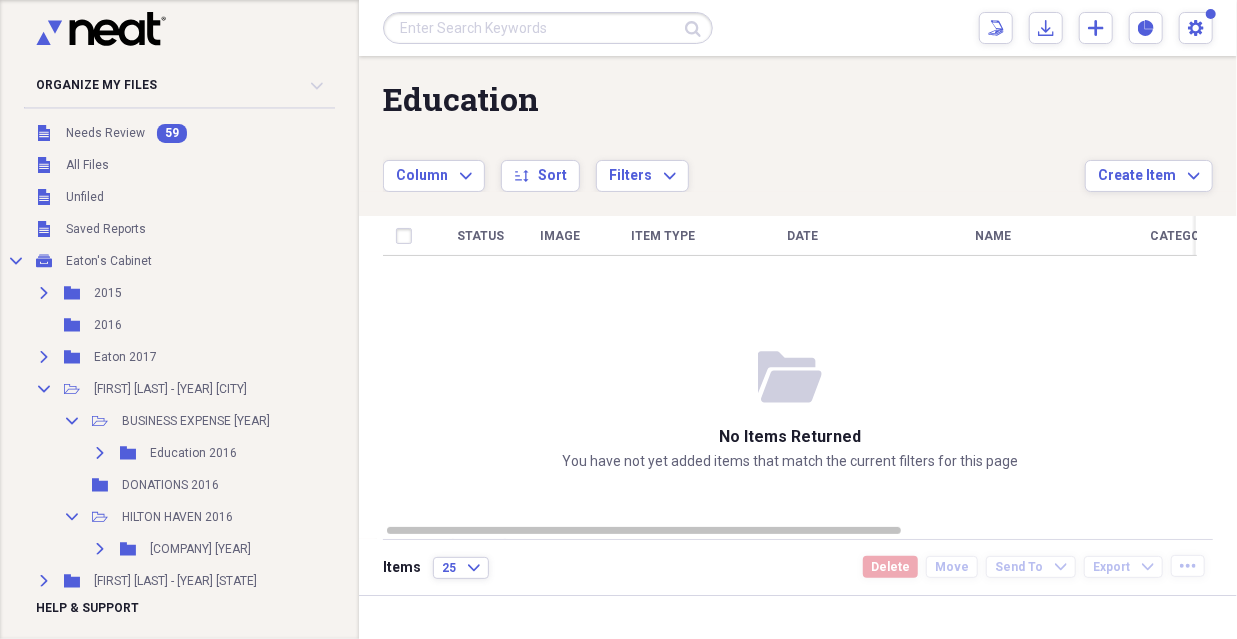 click on "Expand" at bounding box center (44, 293) 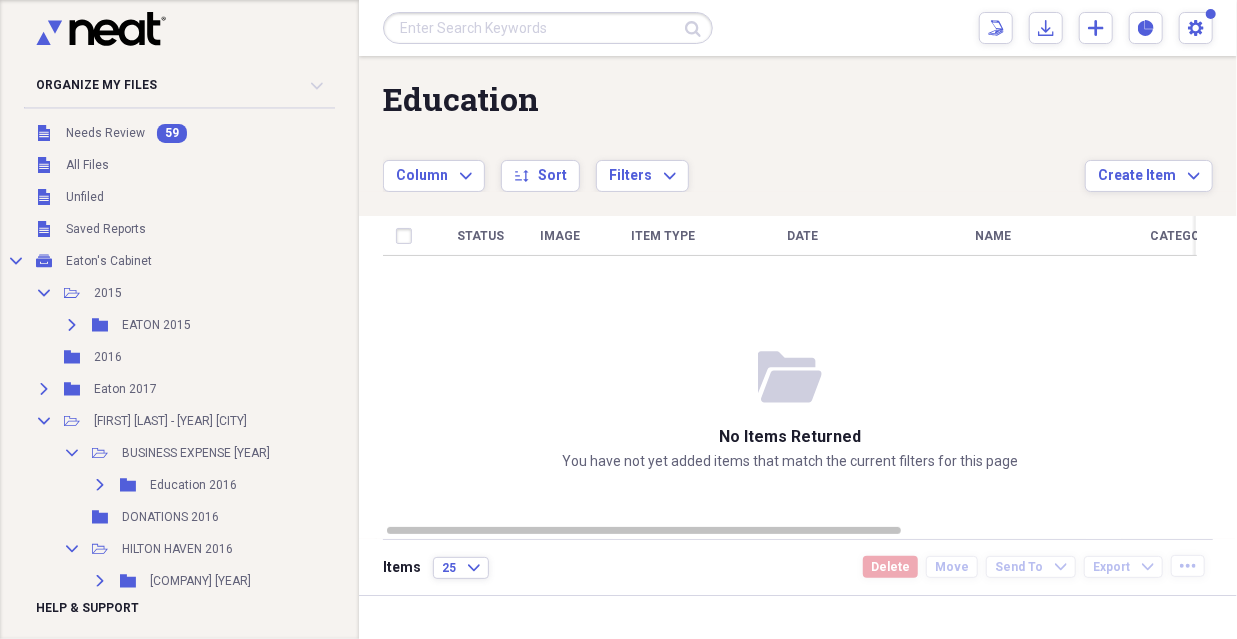 scroll, scrollTop: 98, scrollLeft: 0, axis: vertical 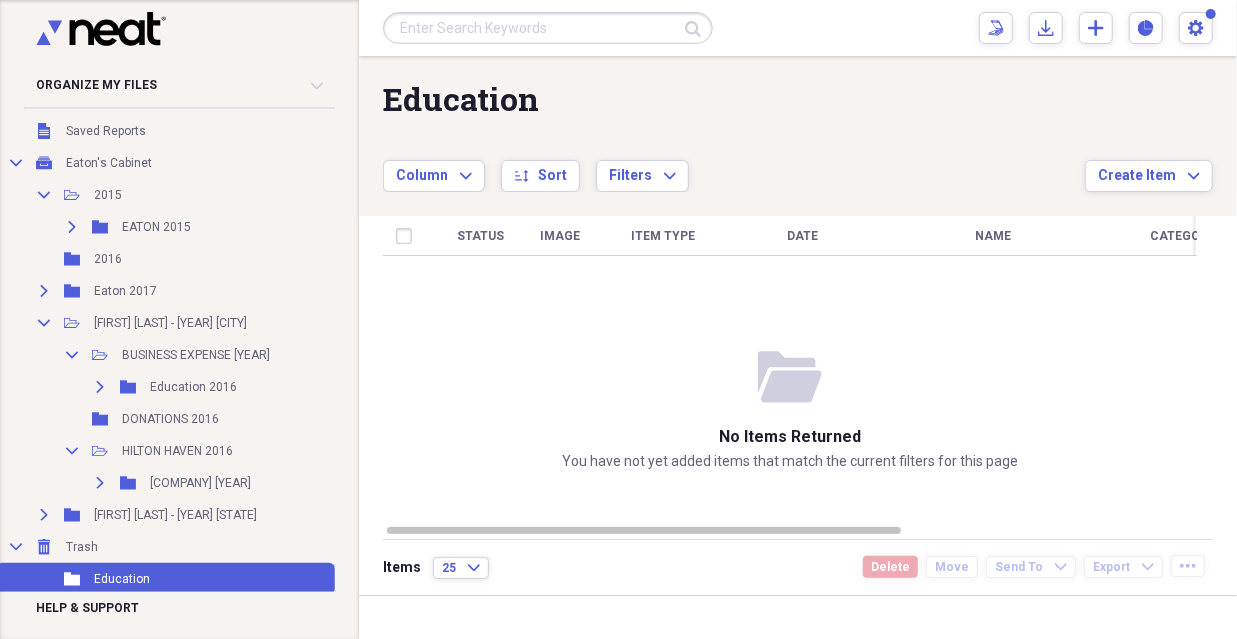click 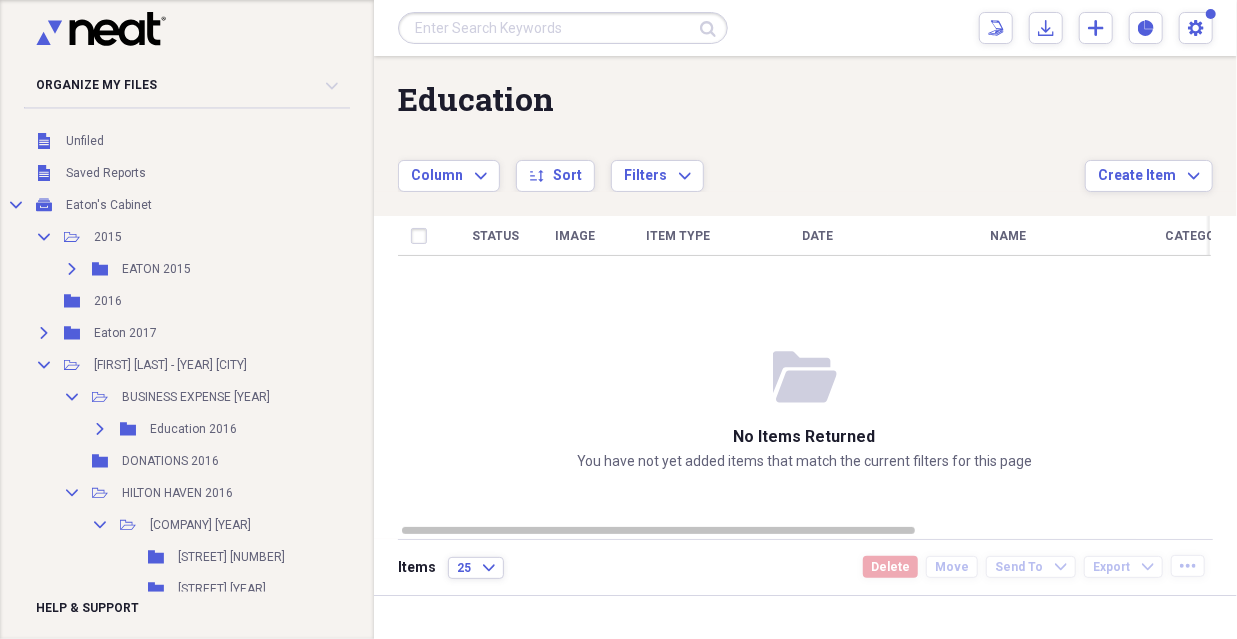 scroll, scrollTop: 26, scrollLeft: 0, axis: vertical 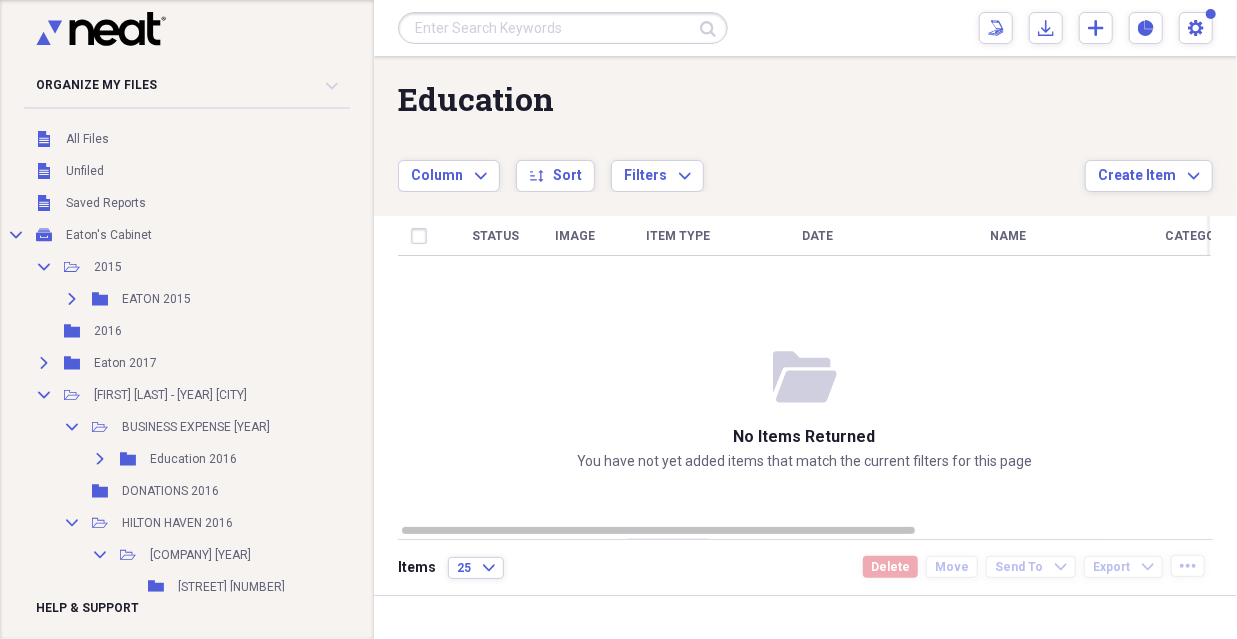 click on "Collapse" 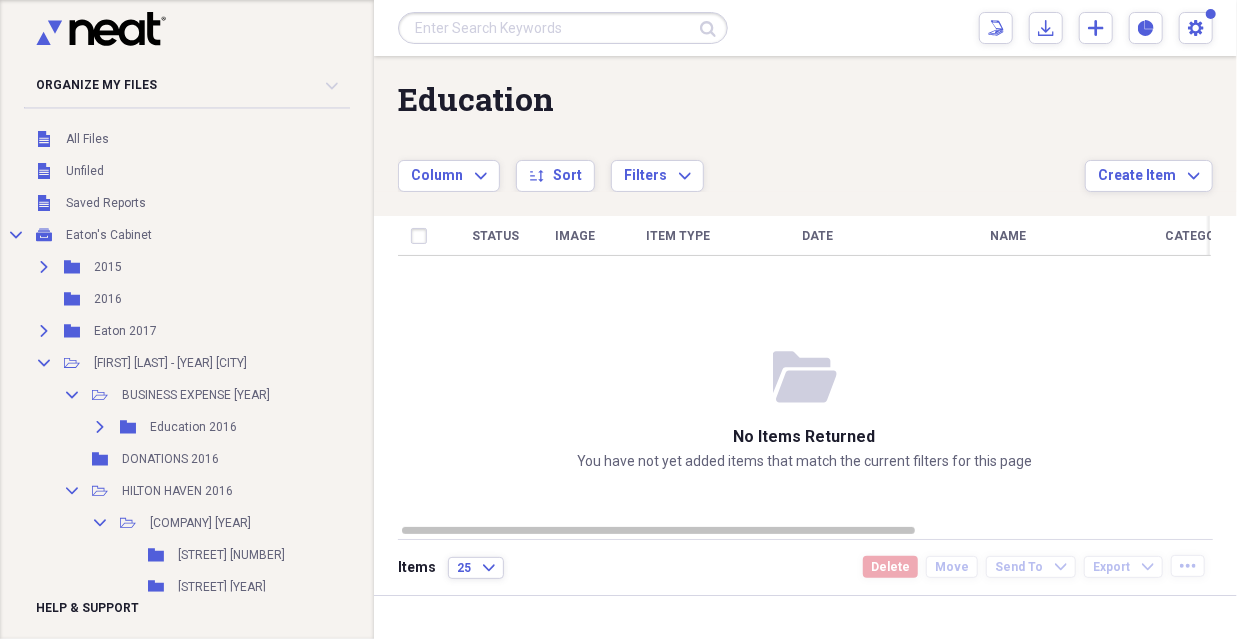 click 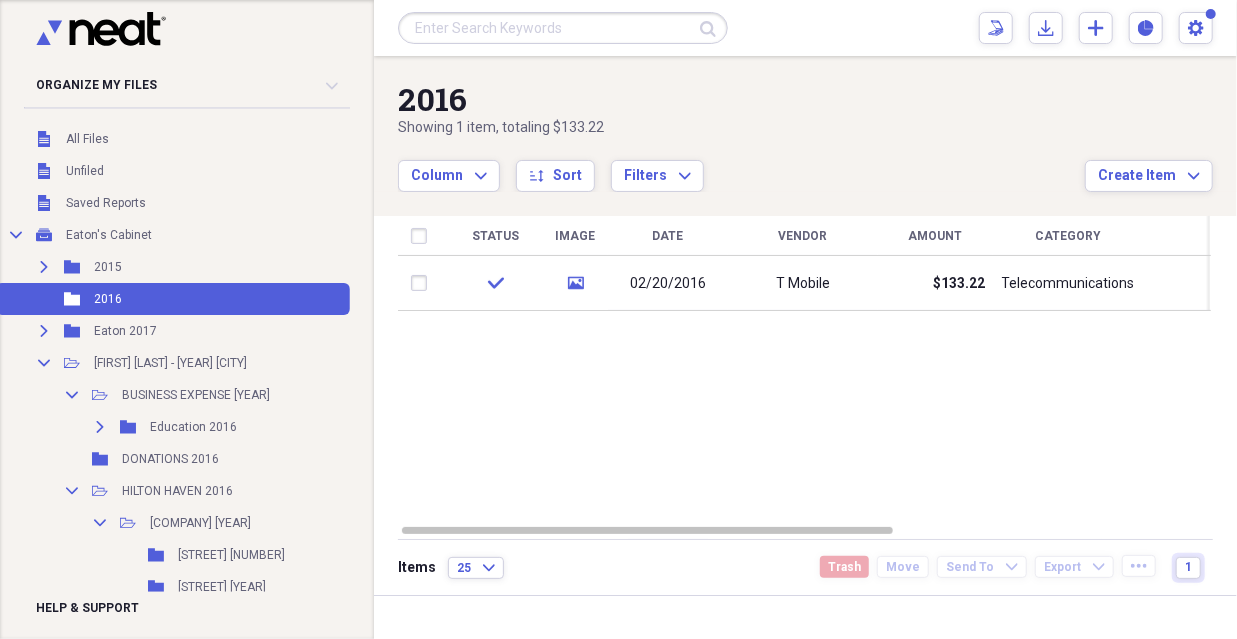 click 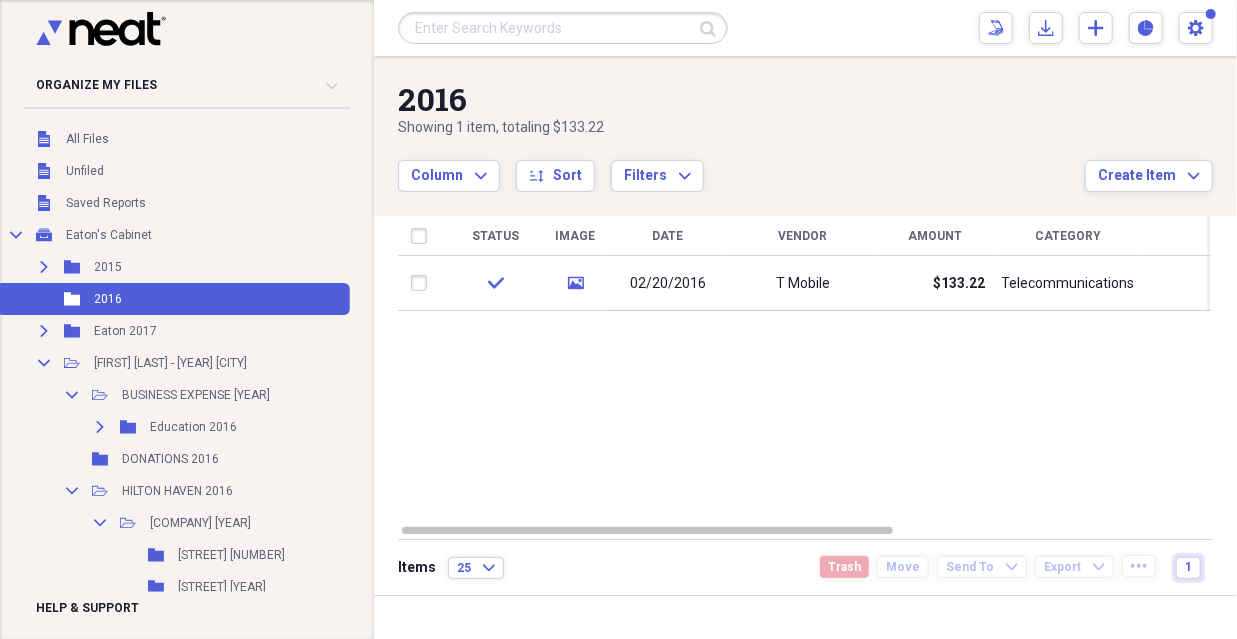 click 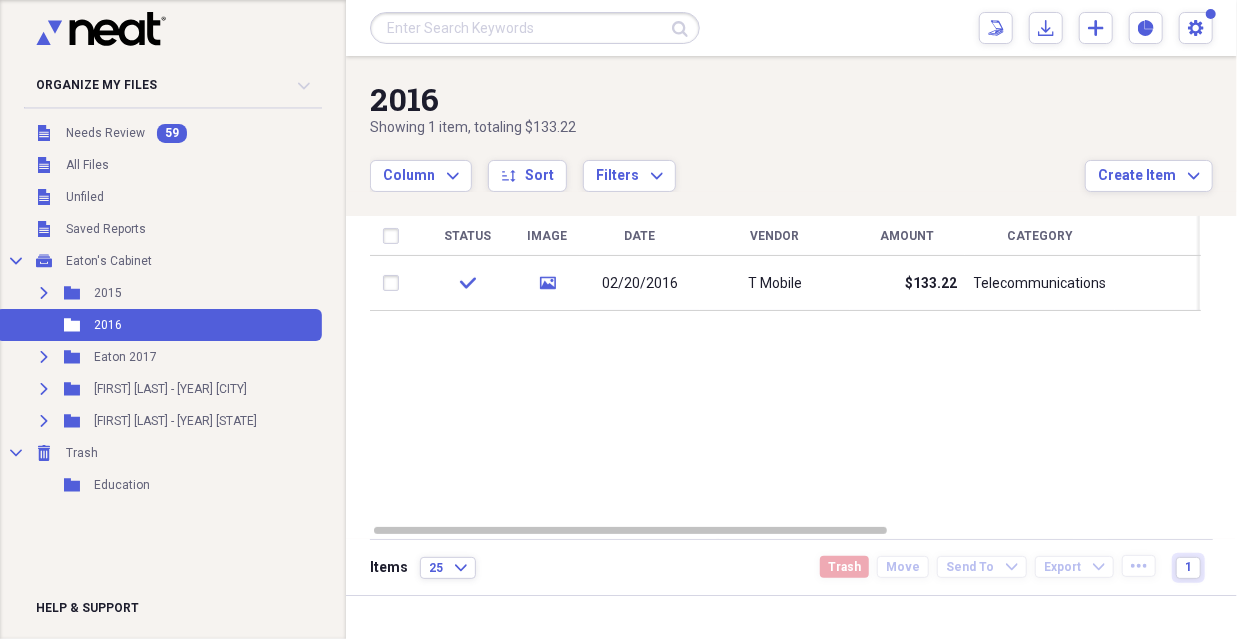 scroll, scrollTop: 0, scrollLeft: 0, axis: both 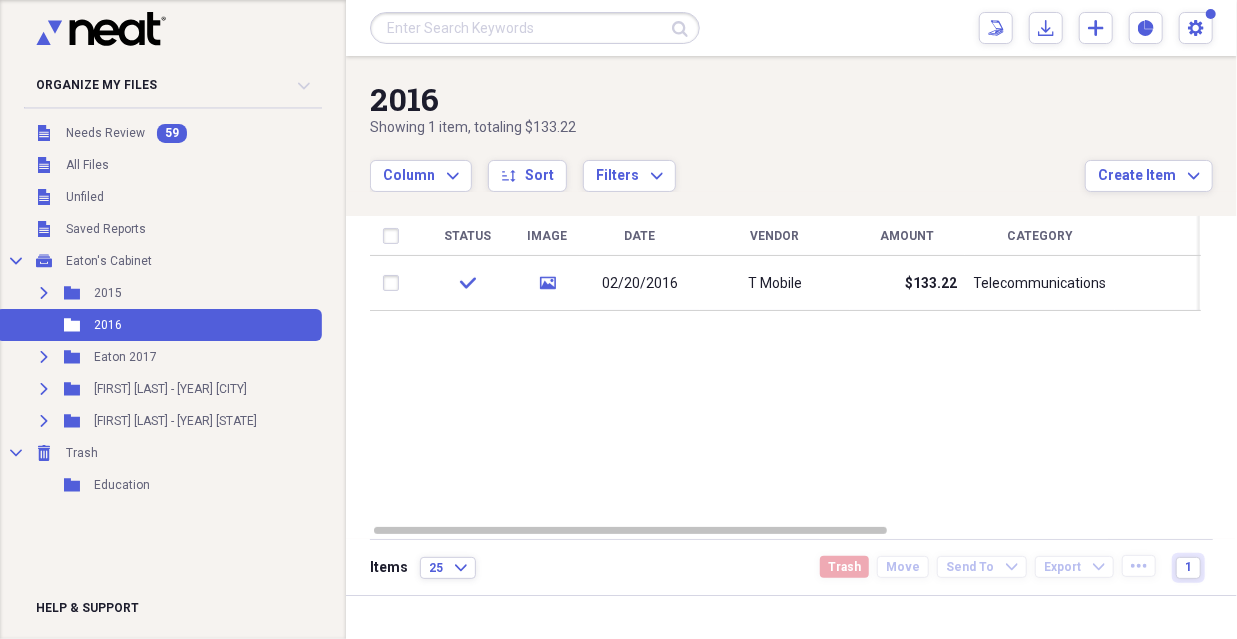 click on "Expand" 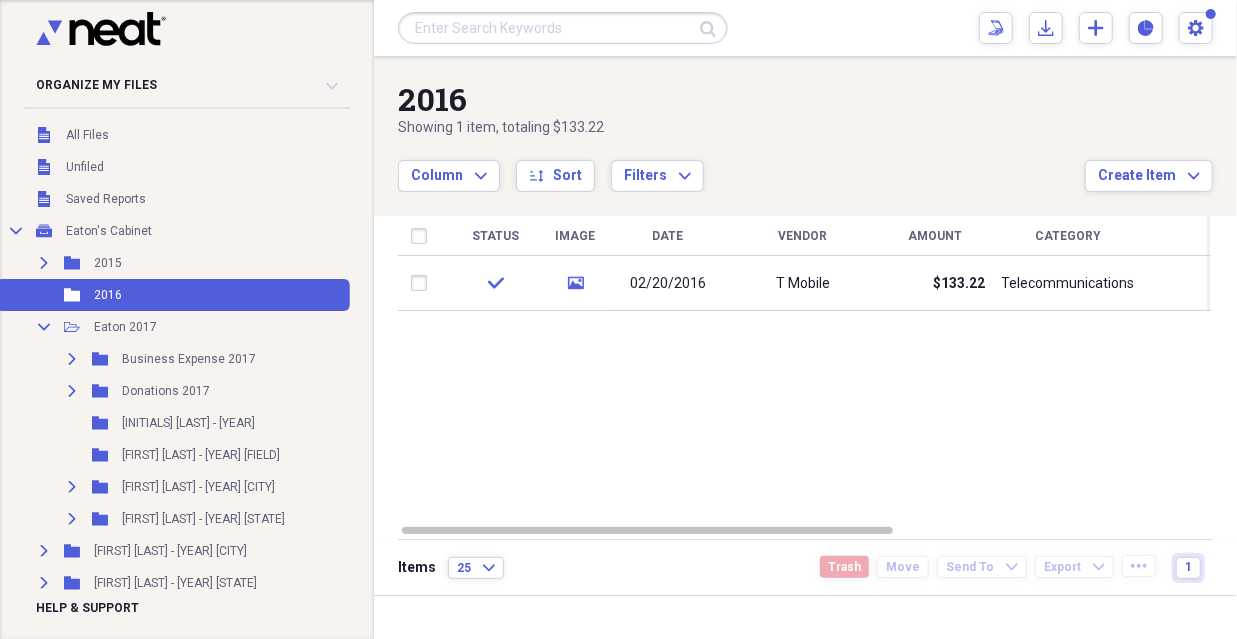 scroll, scrollTop: 0, scrollLeft: 0, axis: both 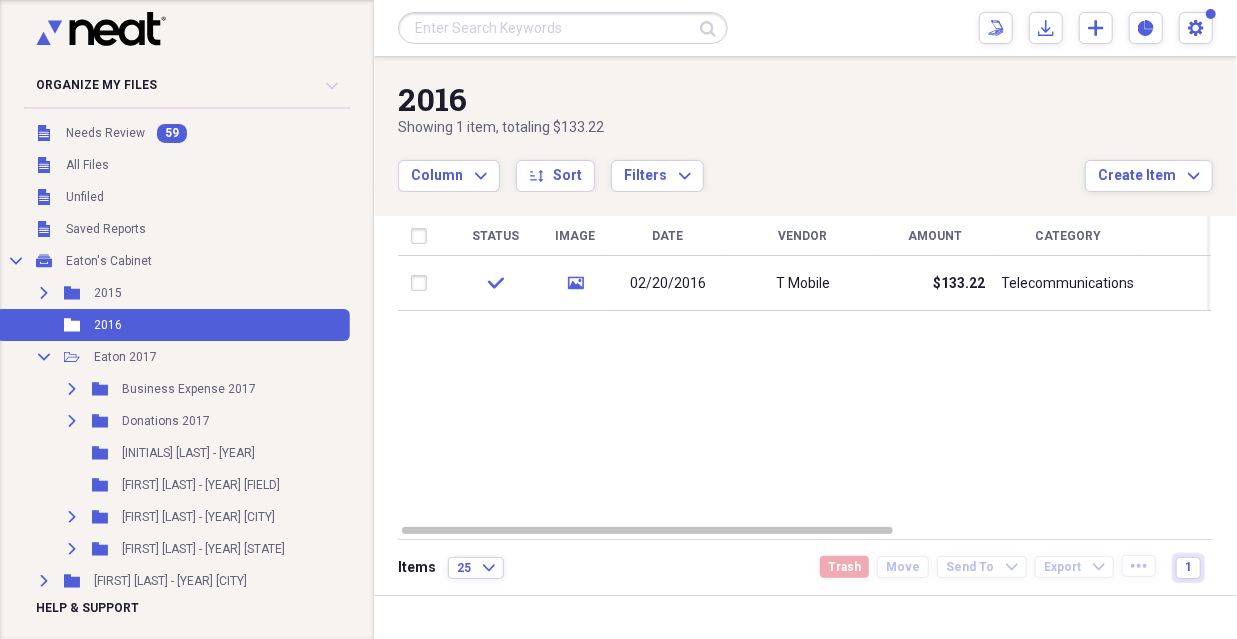click on "Expand Folder Business Expense 2017 Add Folder" at bounding box center (173, 389) 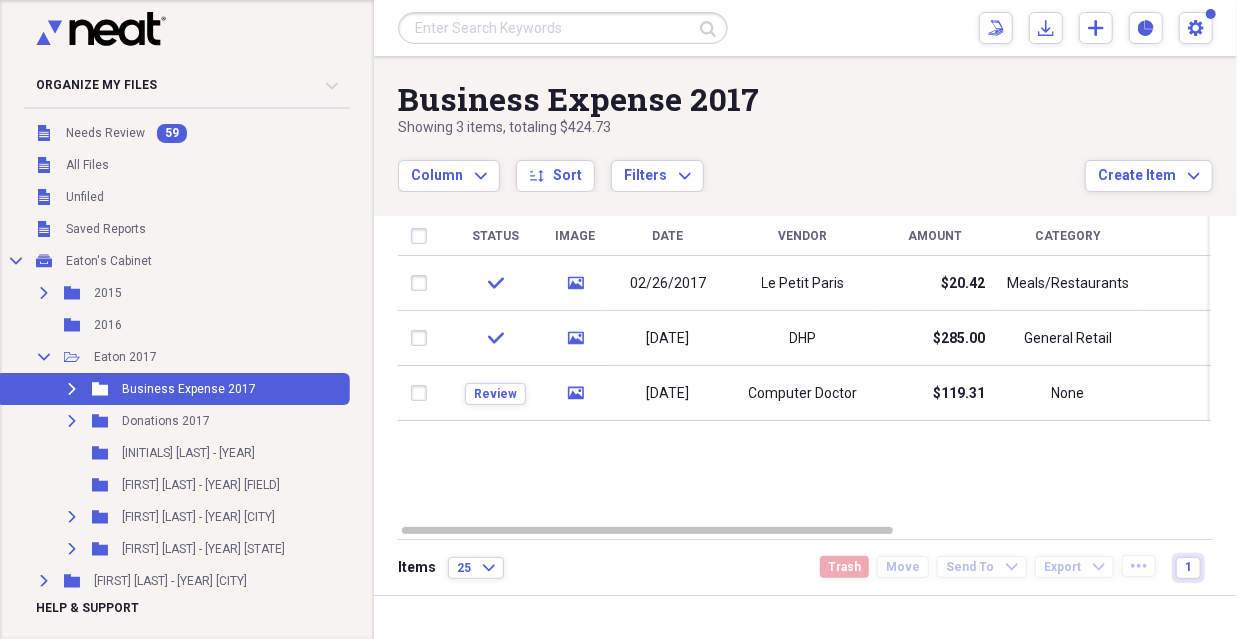click on "Folder" 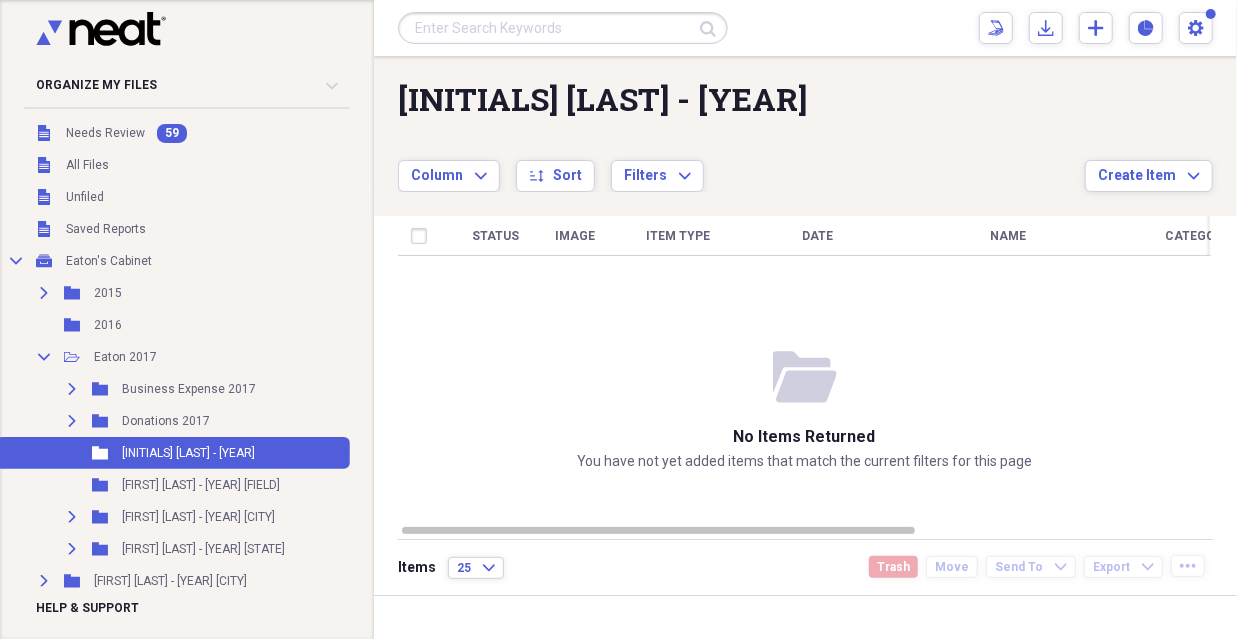 click 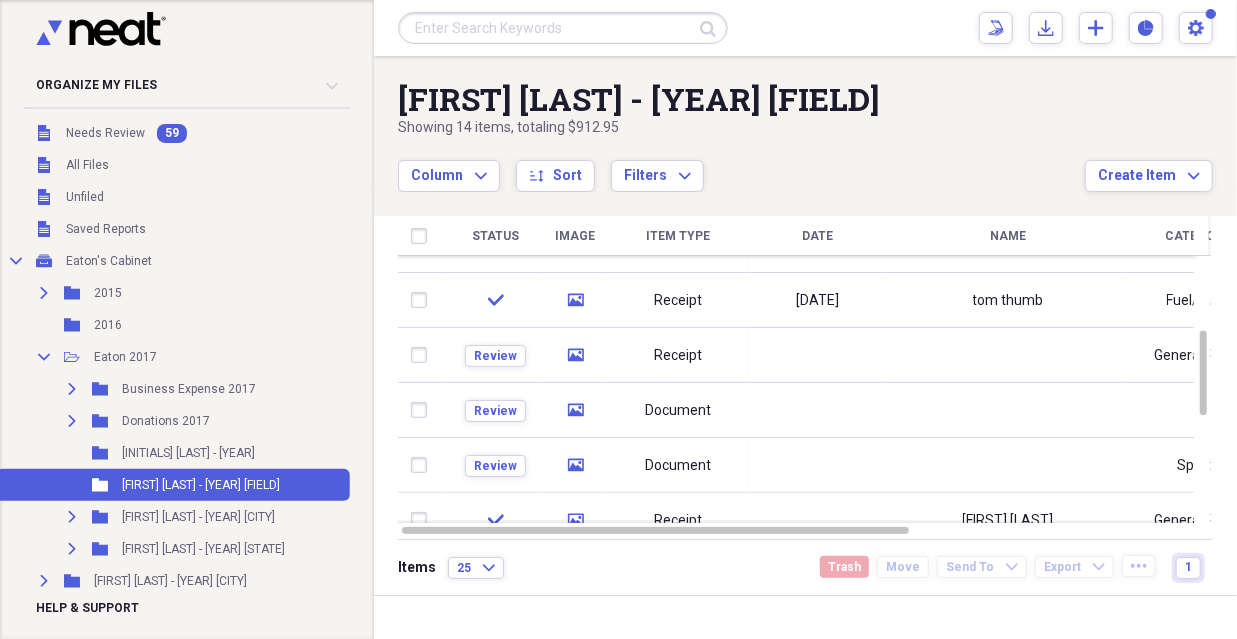 click on "Expand Folder [FIRST] [LAST] - [YEAR] [CITY] Add Folder" at bounding box center [173, 517] 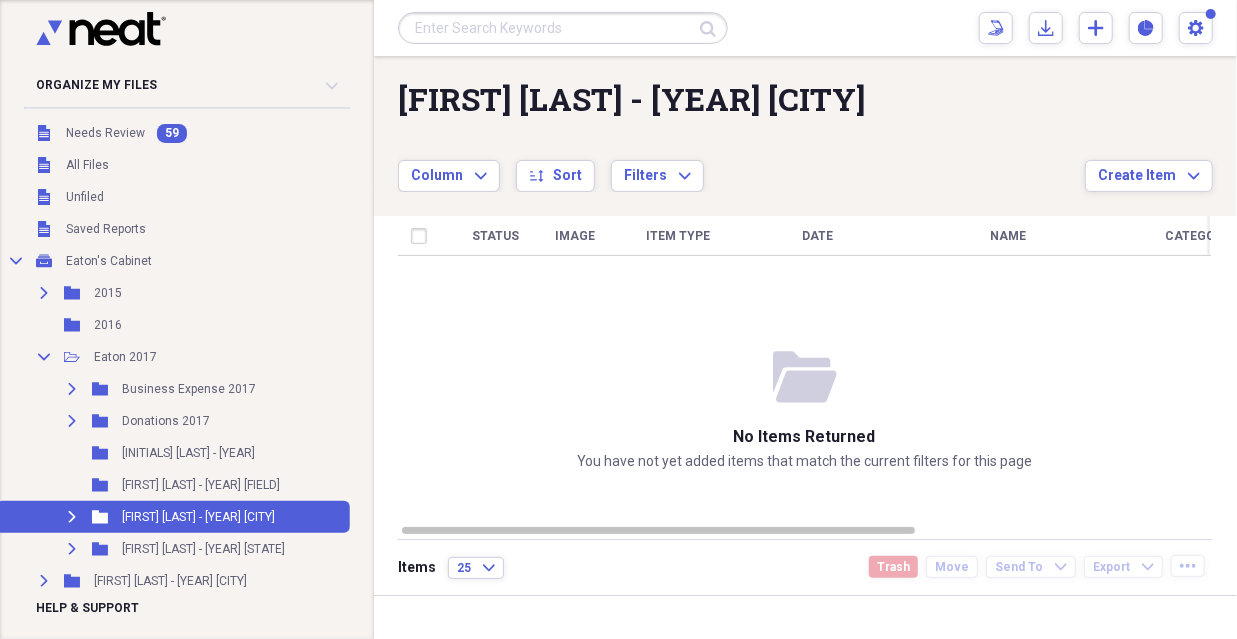 scroll, scrollTop: 98, scrollLeft: 0, axis: vertical 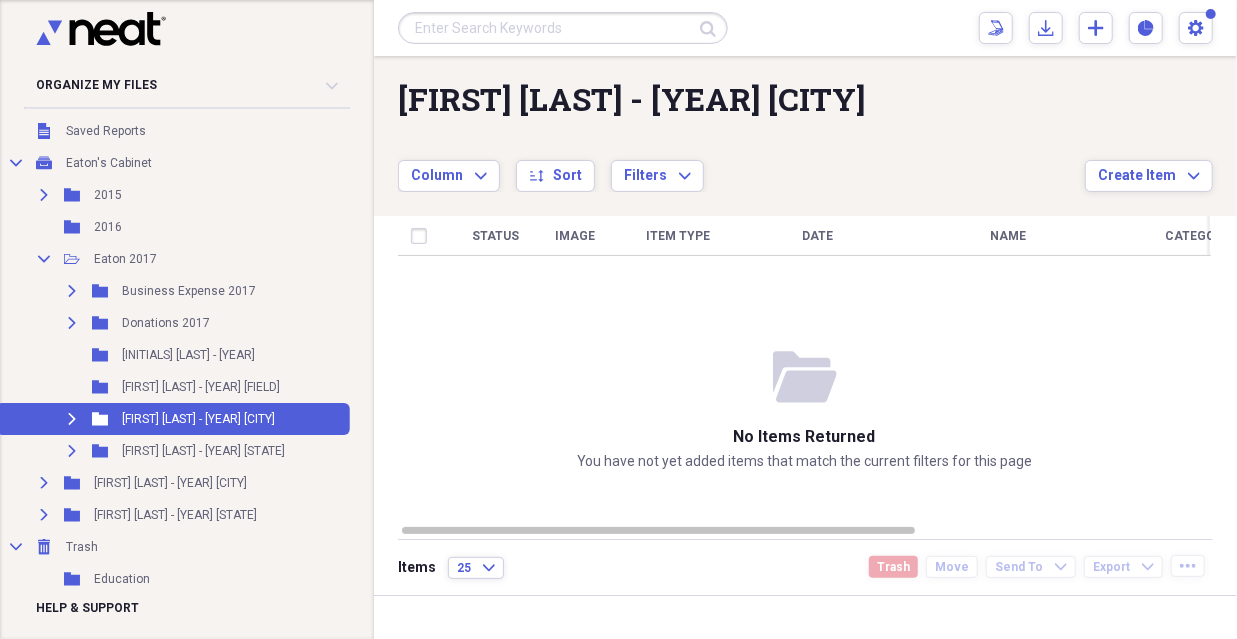 click on "[FIRST] [LAST] - [YEAR] [CITY]" at bounding box center (170, 483) 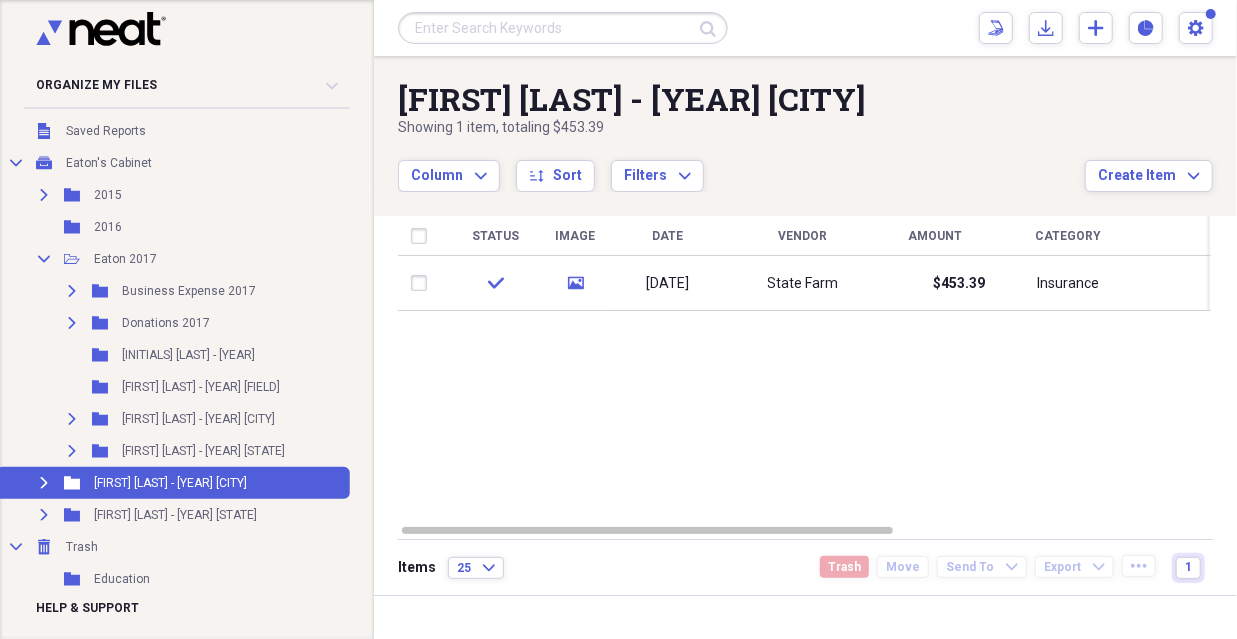 click on "Expand Folder [FIRST] [LAST] - [YEAR] [STATE] Add Folder" at bounding box center (173, 451) 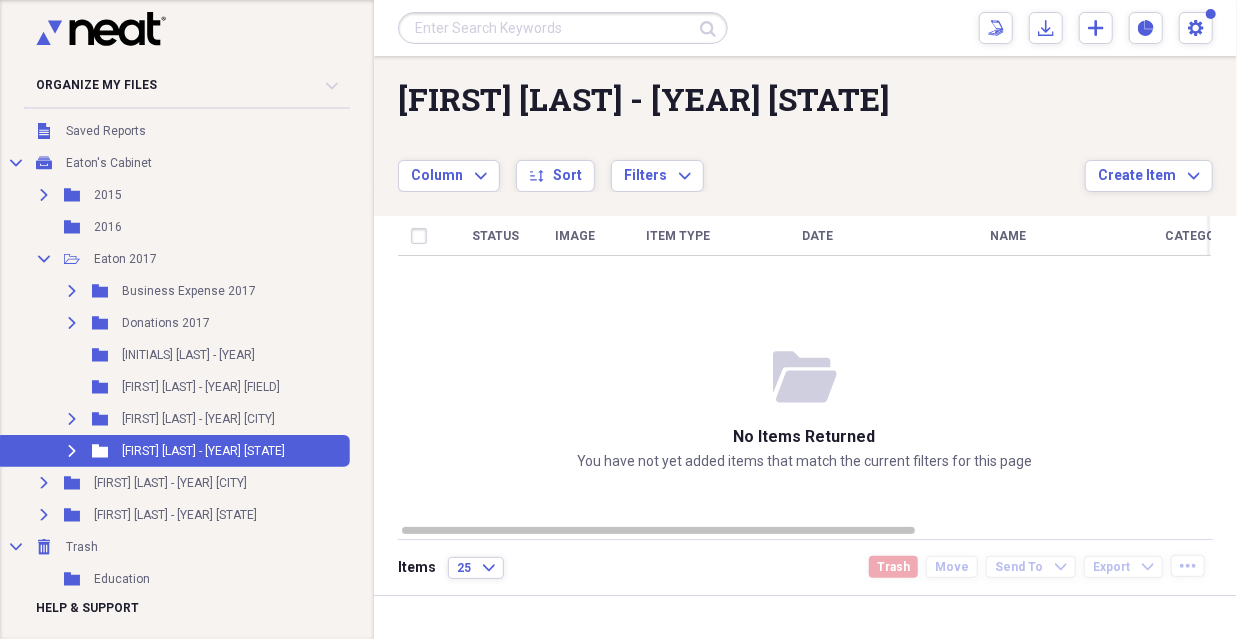 click 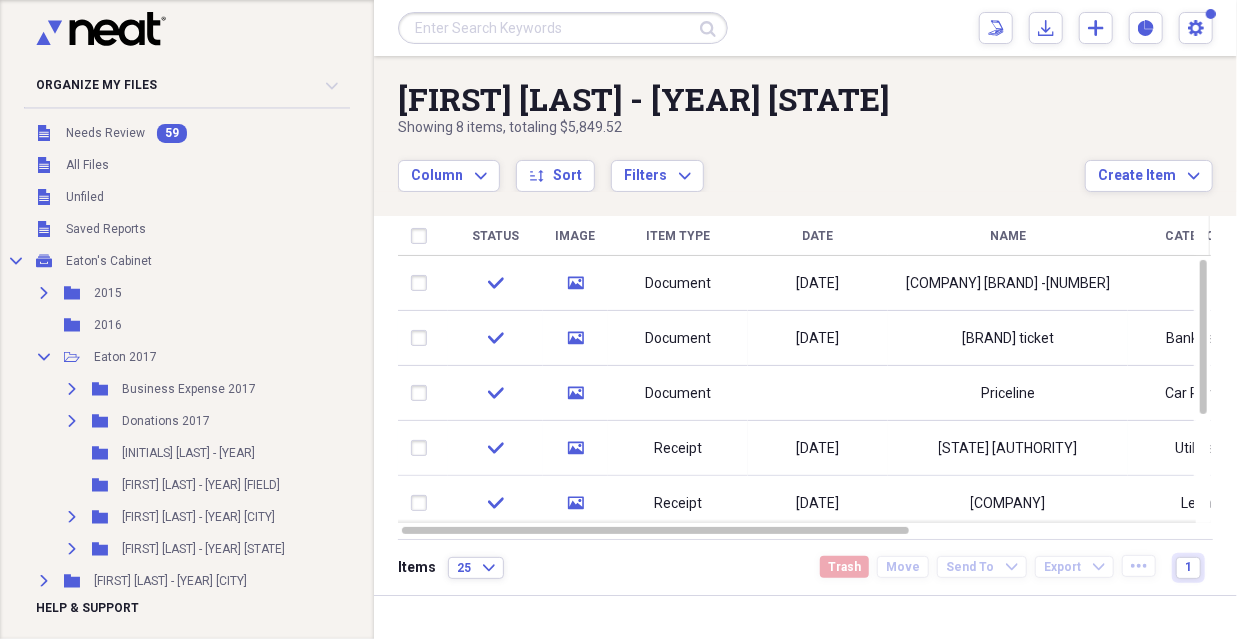 scroll, scrollTop: 98, scrollLeft: 0, axis: vertical 